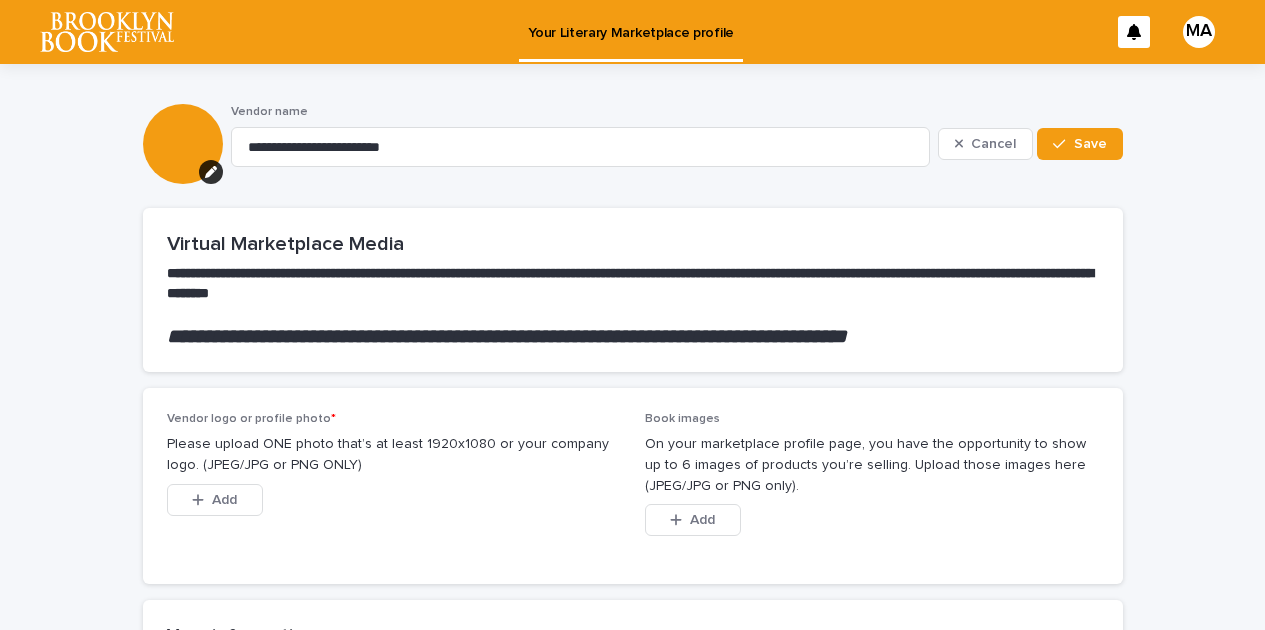 scroll, scrollTop: 0, scrollLeft: 0, axis: both 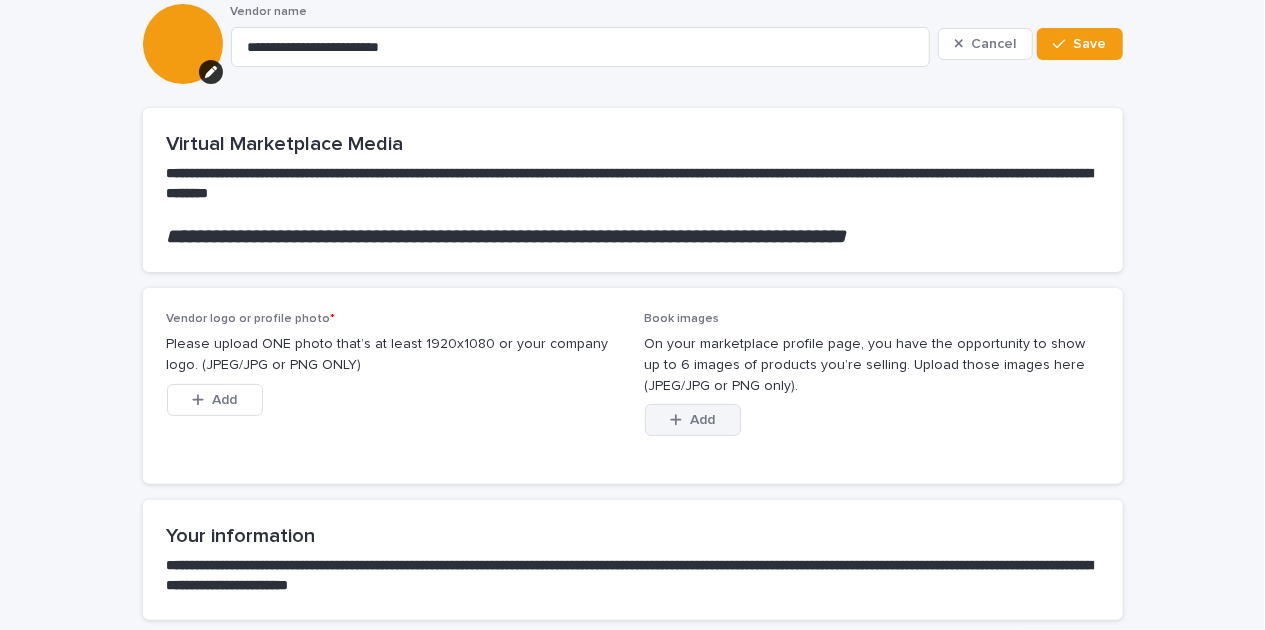 click on "Add" at bounding box center (702, 420) 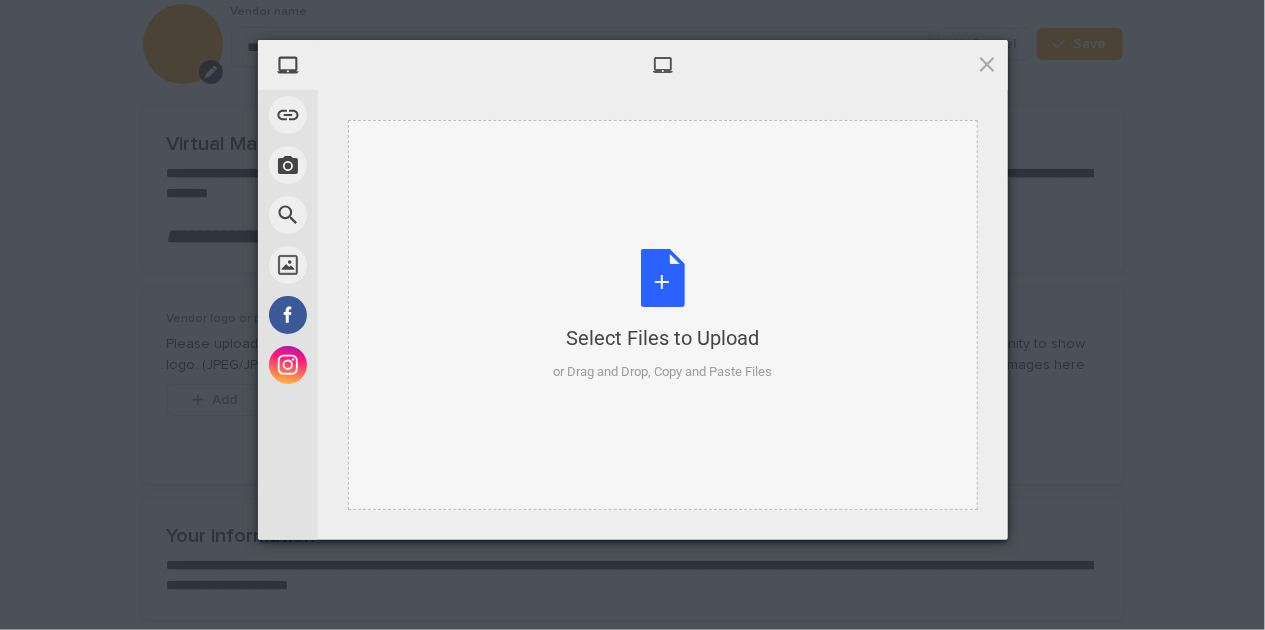 click on "Select Files to Upload
or Drag and Drop, Copy and Paste Files" at bounding box center (662, 315) 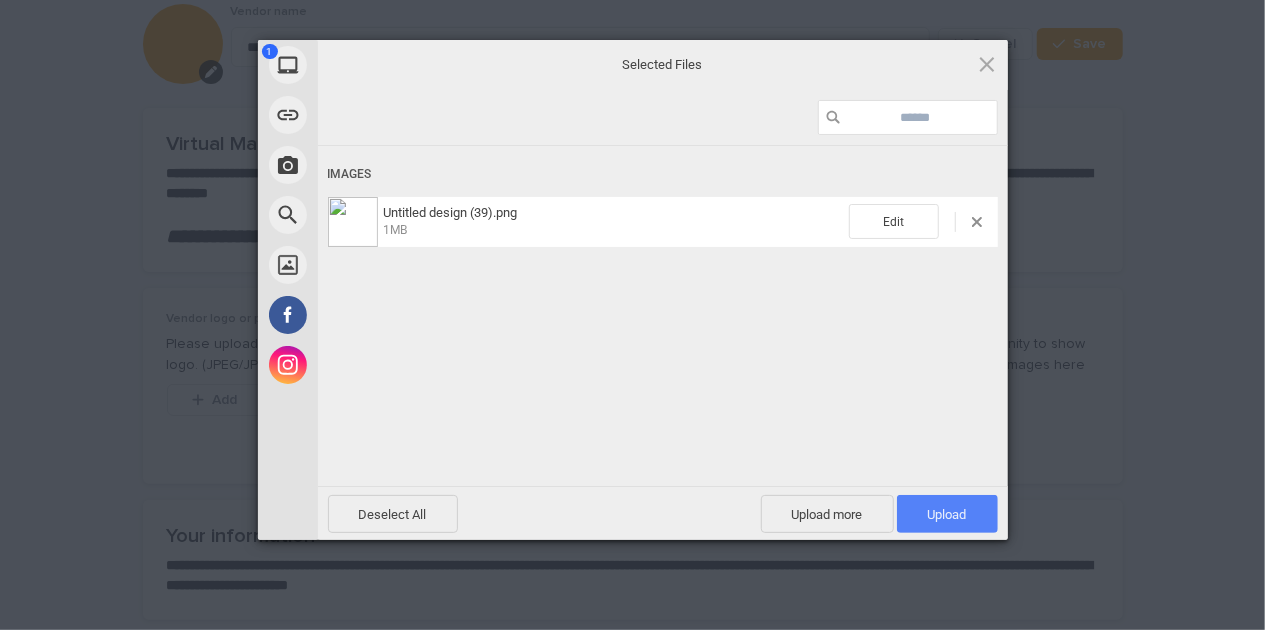 click on "Upload
1" at bounding box center [947, 514] 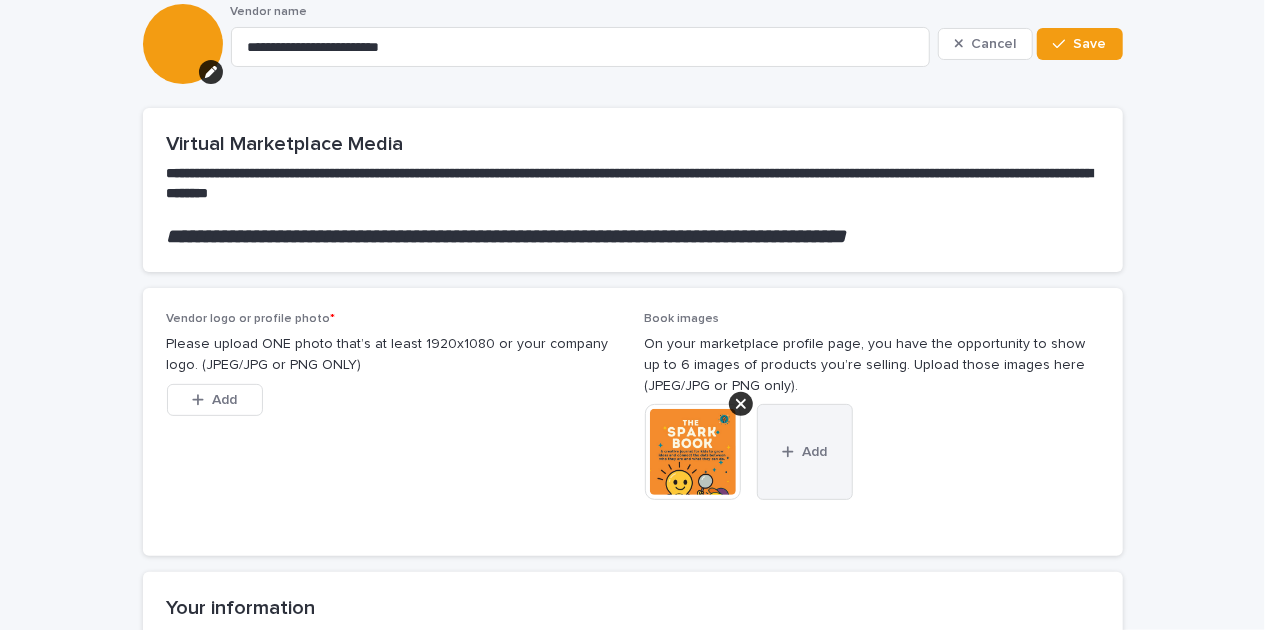 click on "Add" at bounding box center [814, 452] 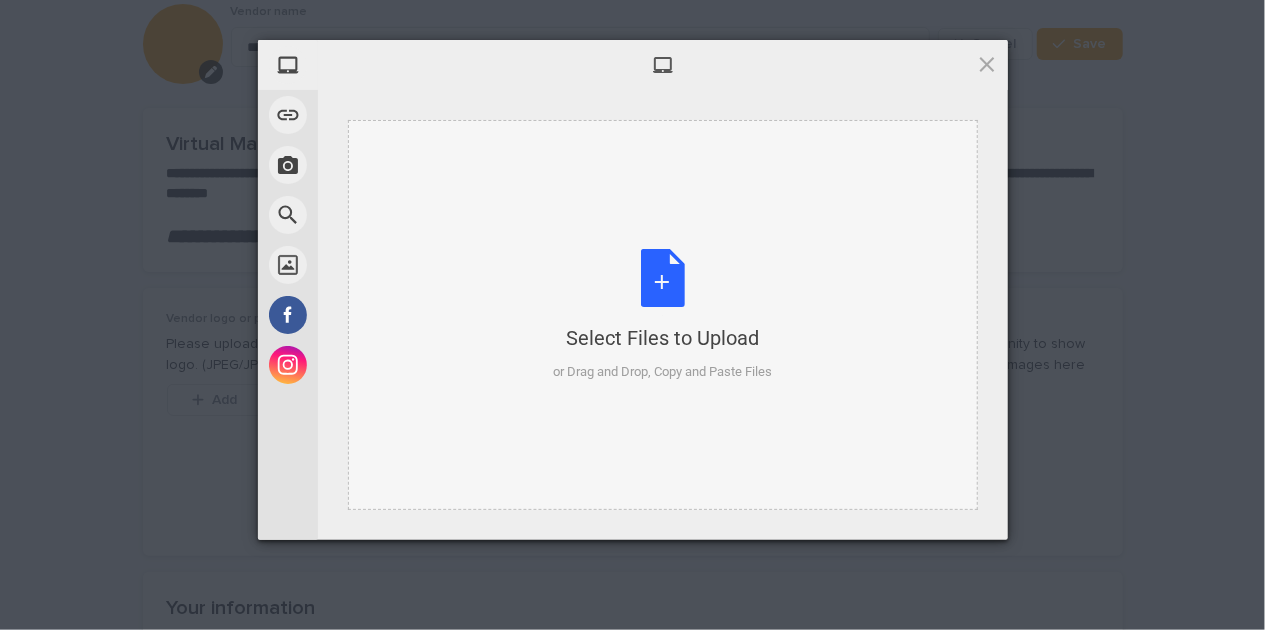 click on "Select Files to Upload
or Drag and Drop, Copy and Paste Files" at bounding box center (662, 315) 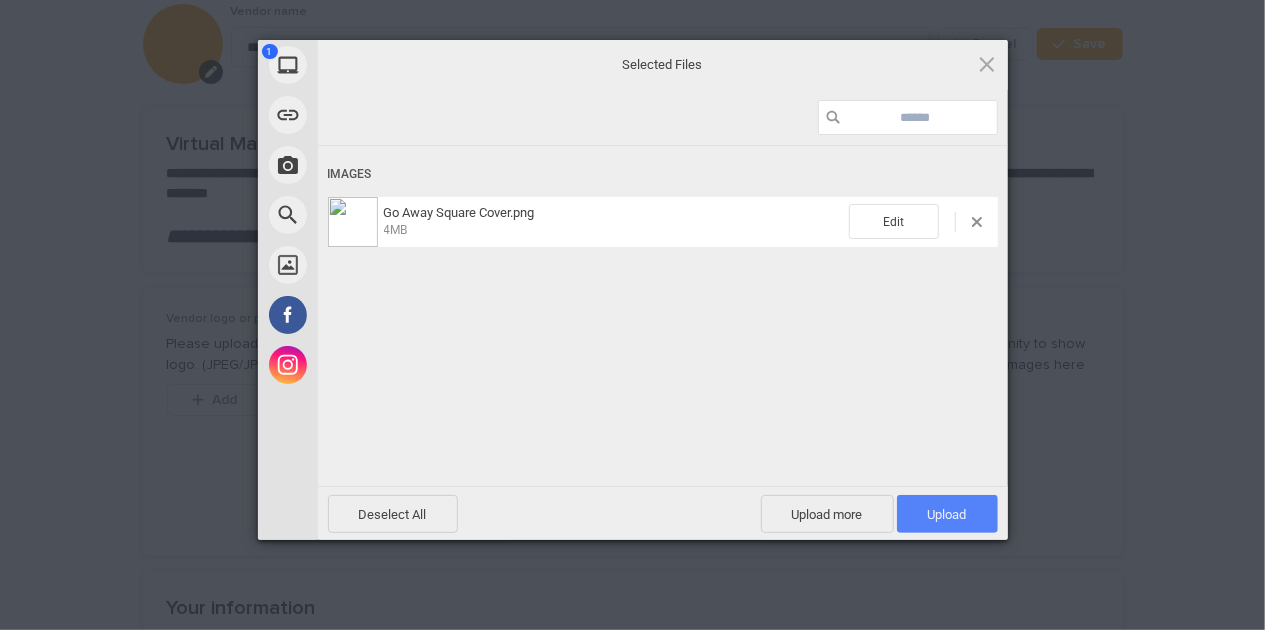 click on "Upload
1" at bounding box center (947, 514) 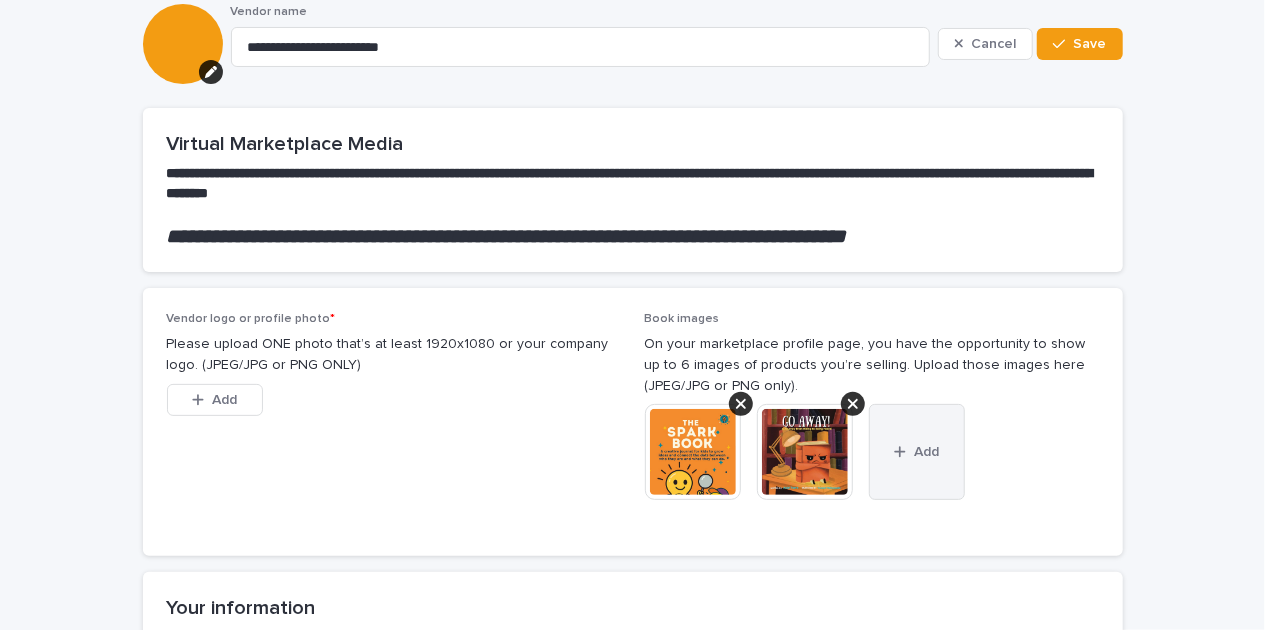 click at bounding box center [904, 452] 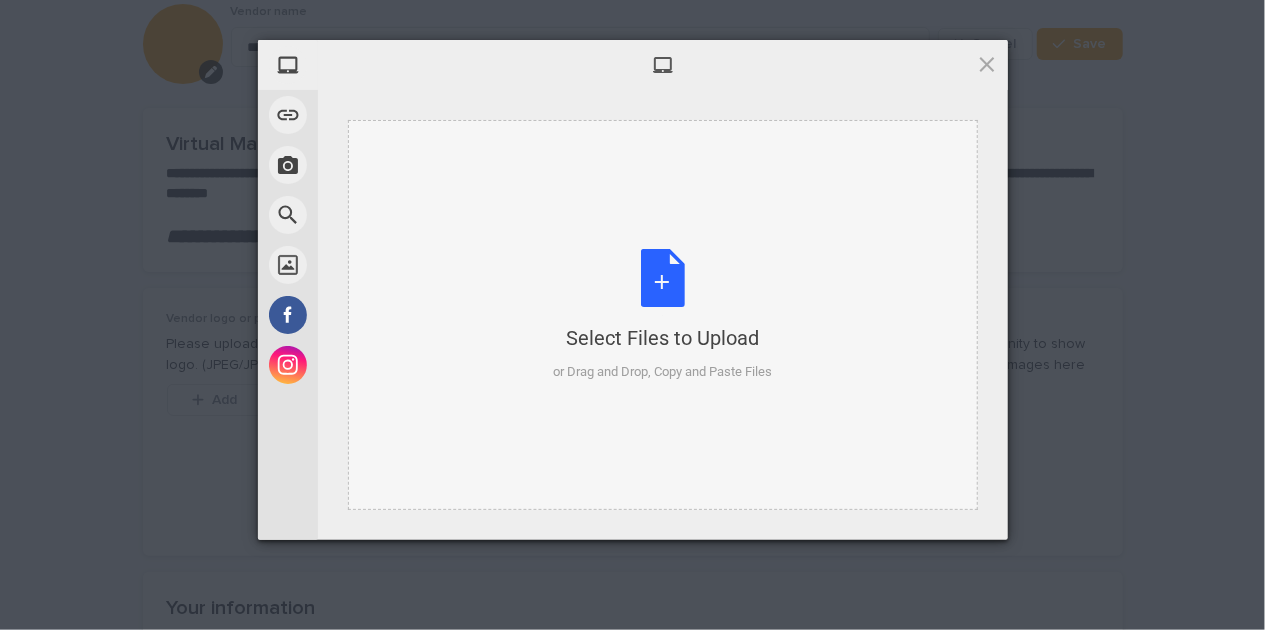 click on "Select Files to Upload
or Drag and Drop, Copy and Paste Files" at bounding box center (662, 315) 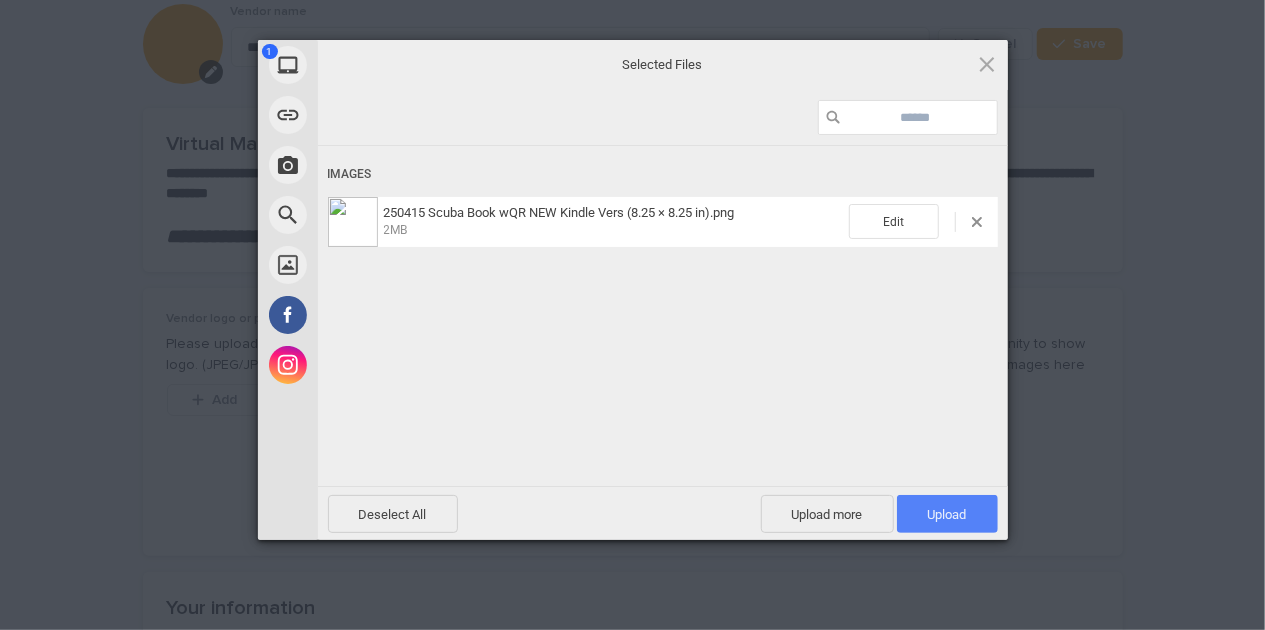 click on "Upload
1" at bounding box center (947, 514) 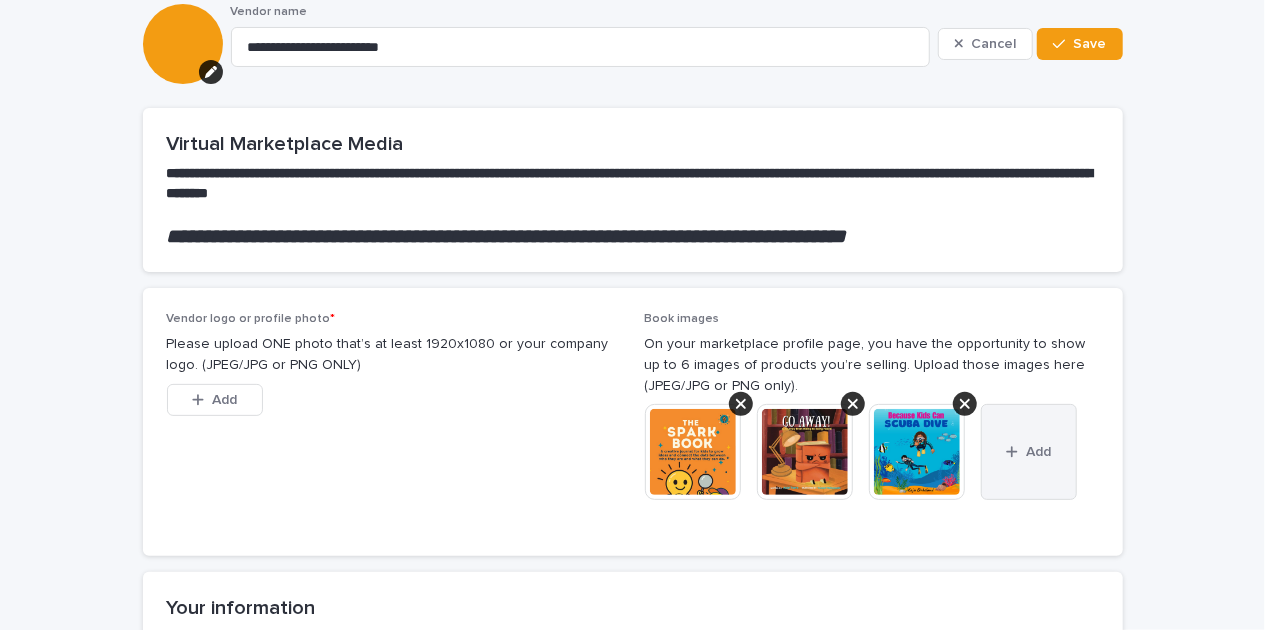 click on "Add" at bounding box center (1029, 452) 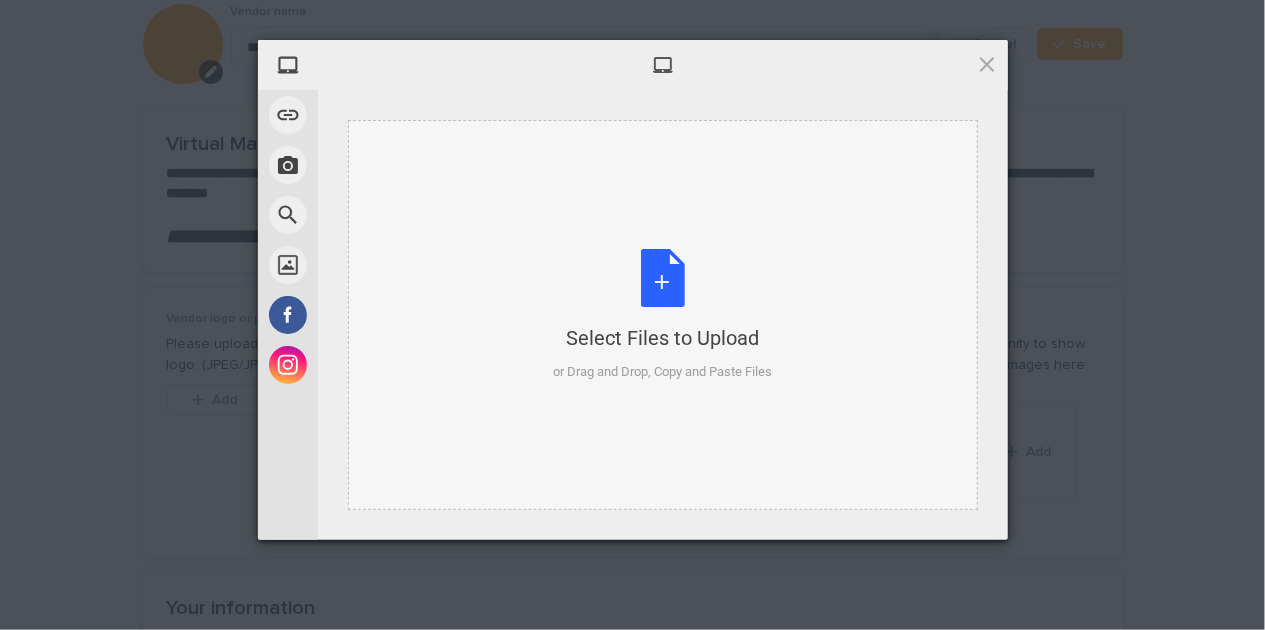 click on "Select Files to Upload
or Drag and Drop, Copy and Paste Files" at bounding box center [662, 315] 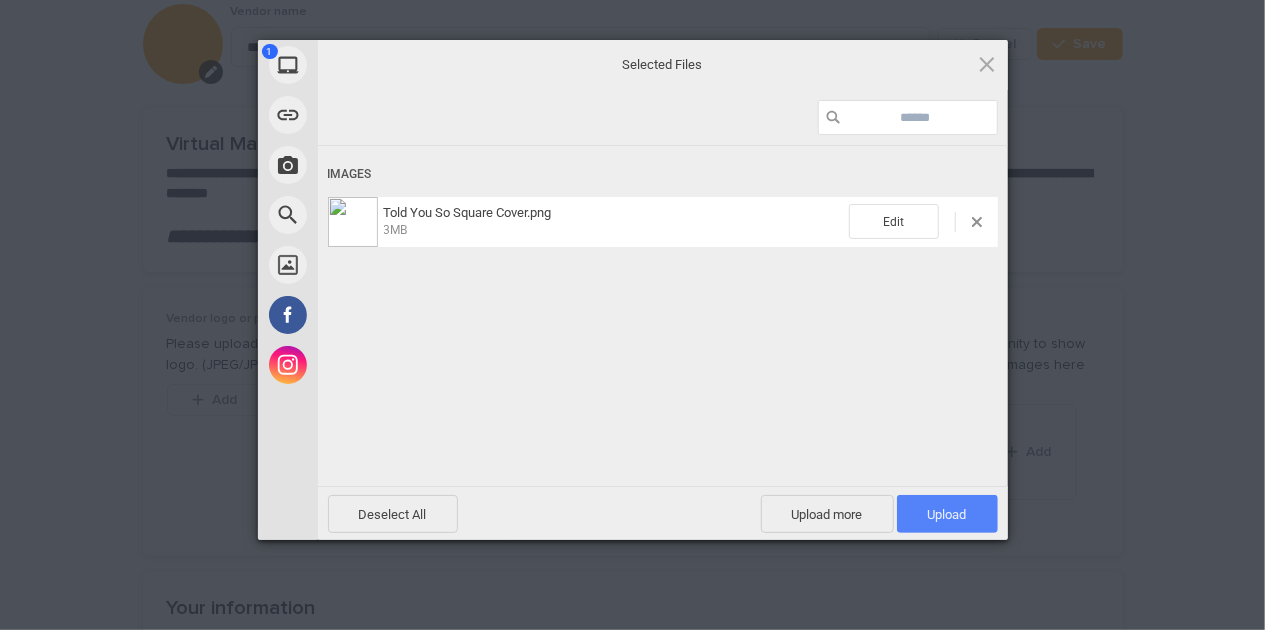 click on "Upload
1" at bounding box center [947, 514] 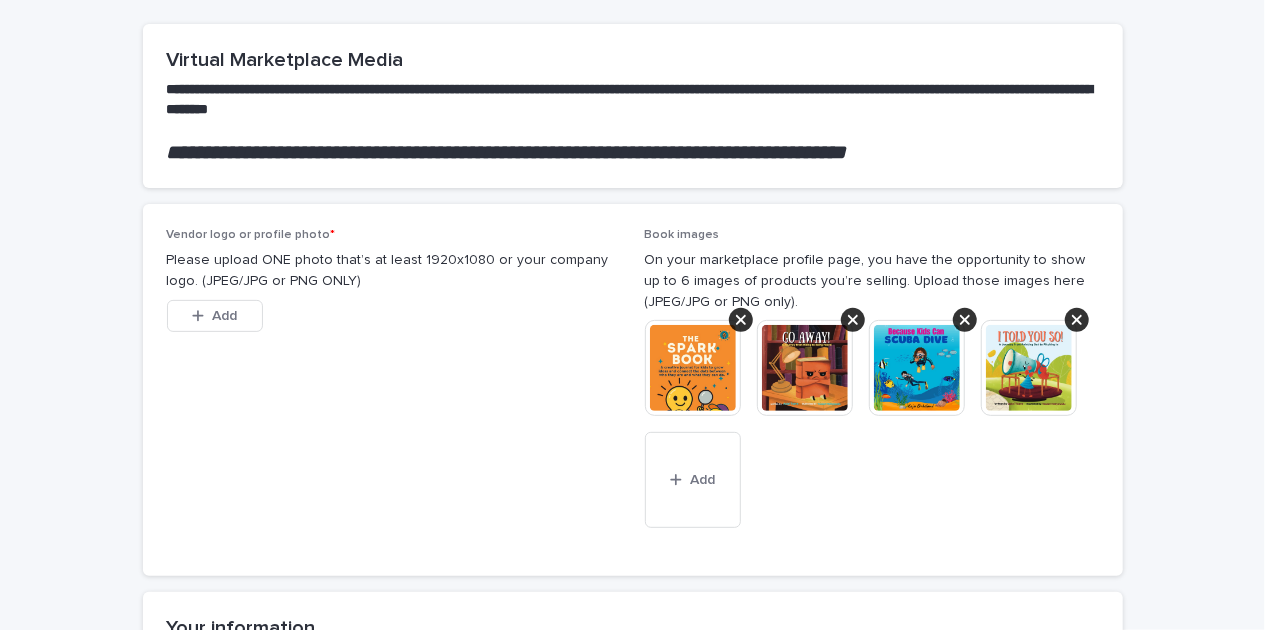 scroll, scrollTop: 200, scrollLeft: 0, axis: vertical 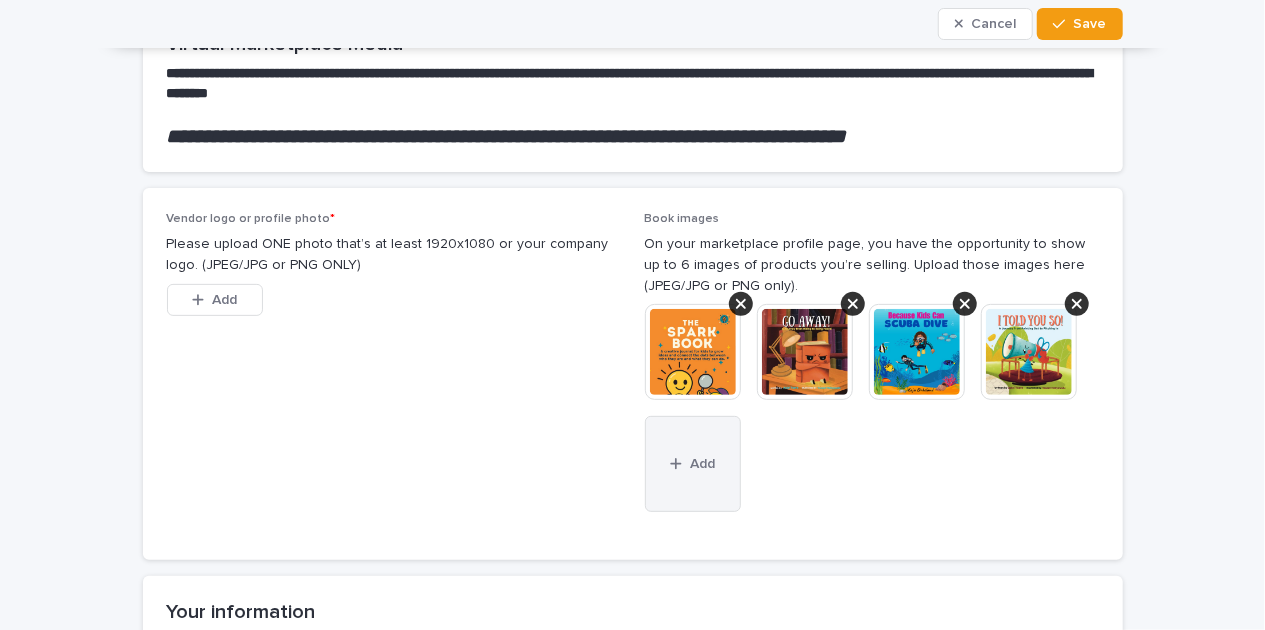 click on "Add" at bounding box center (702, 464) 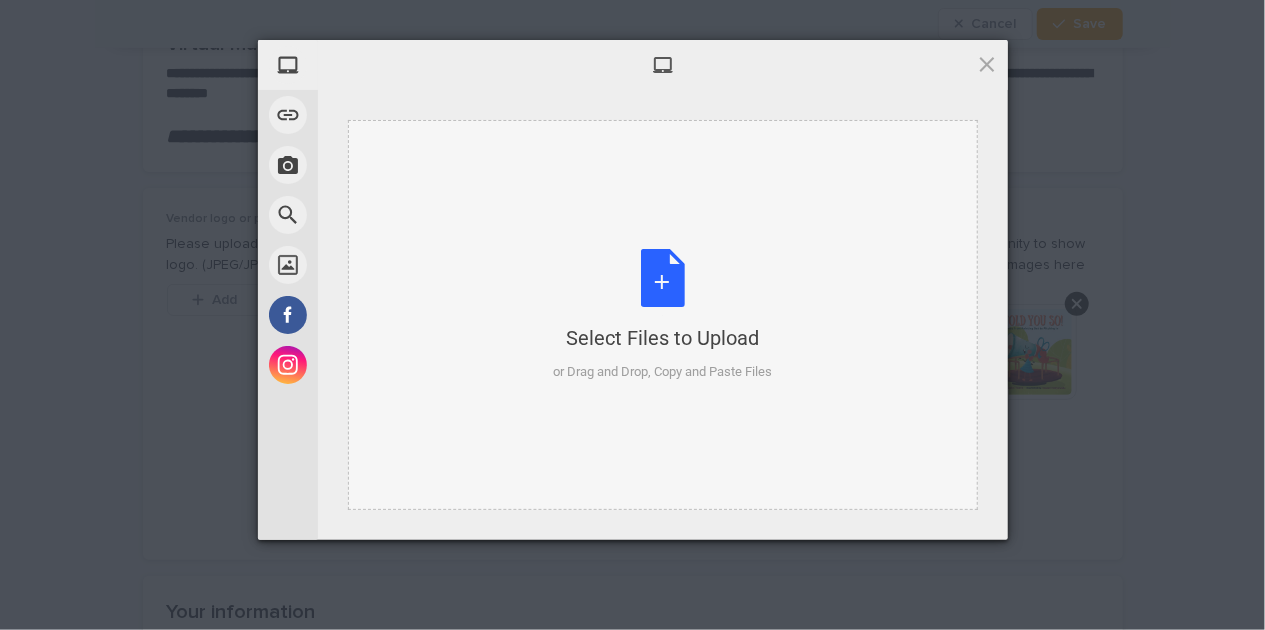 click on "Select Files to Upload
or Drag and Drop, Copy and Paste Files" at bounding box center [662, 315] 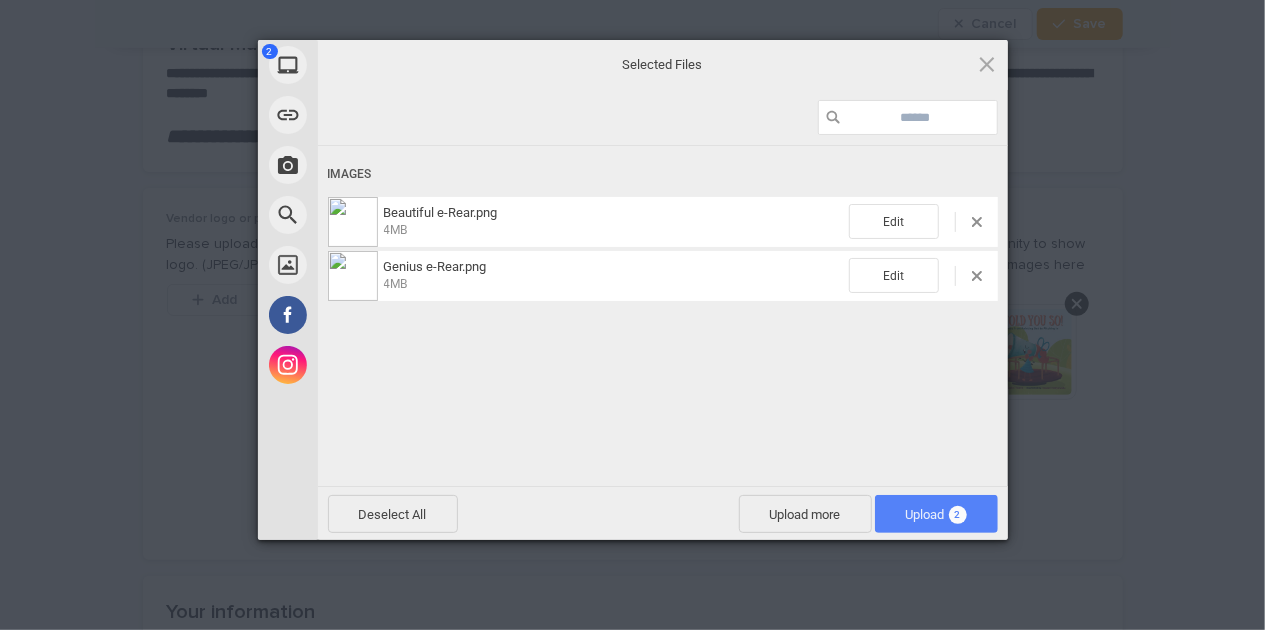 click on "Upload
2" at bounding box center [936, 514] 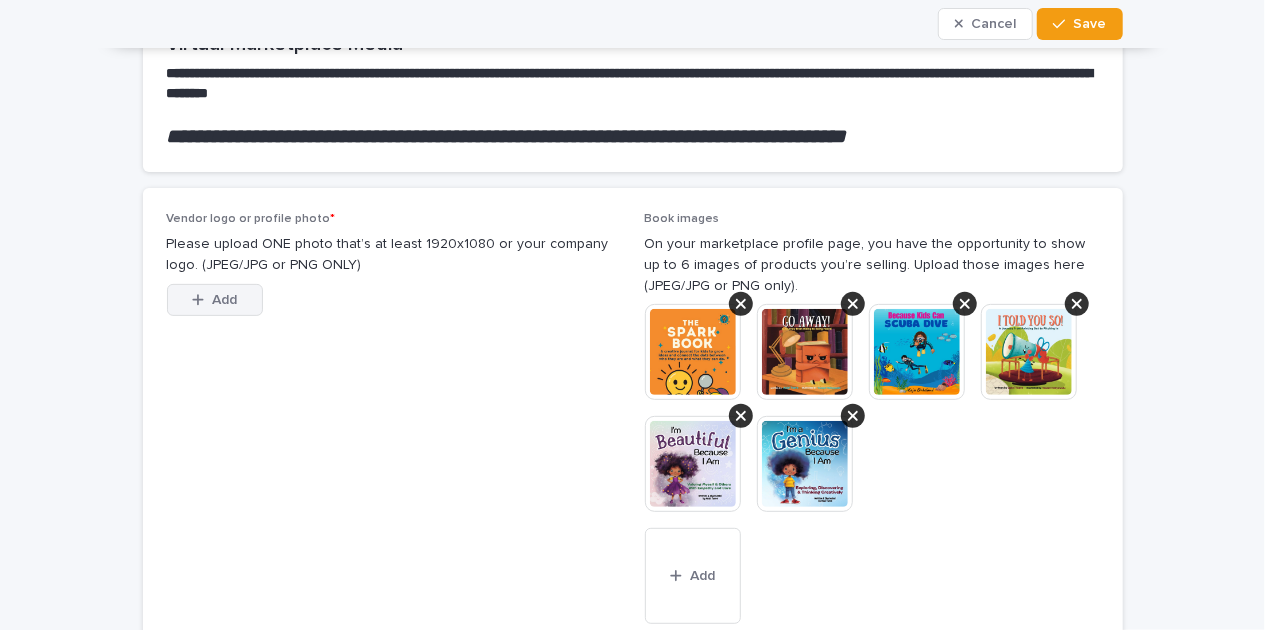 click on "Add" at bounding box center (215, 300) 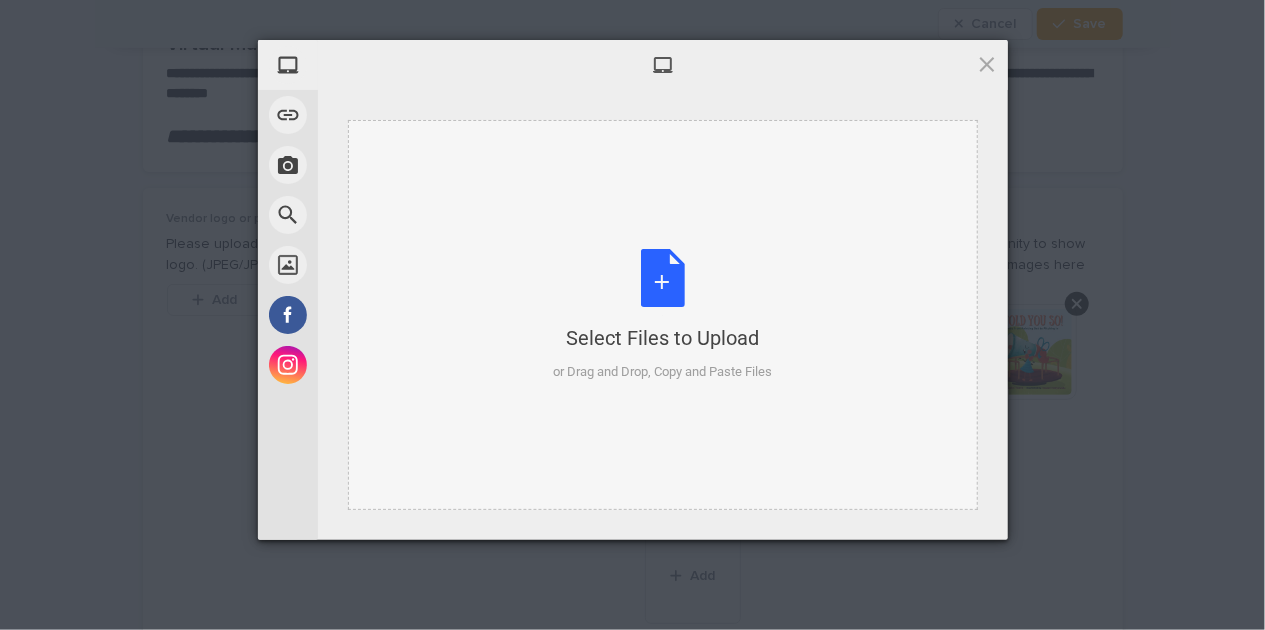 click on "Select Files to Upload
or Drag and Drop, Copy and Paste Files" at bounding box center [662, 315] 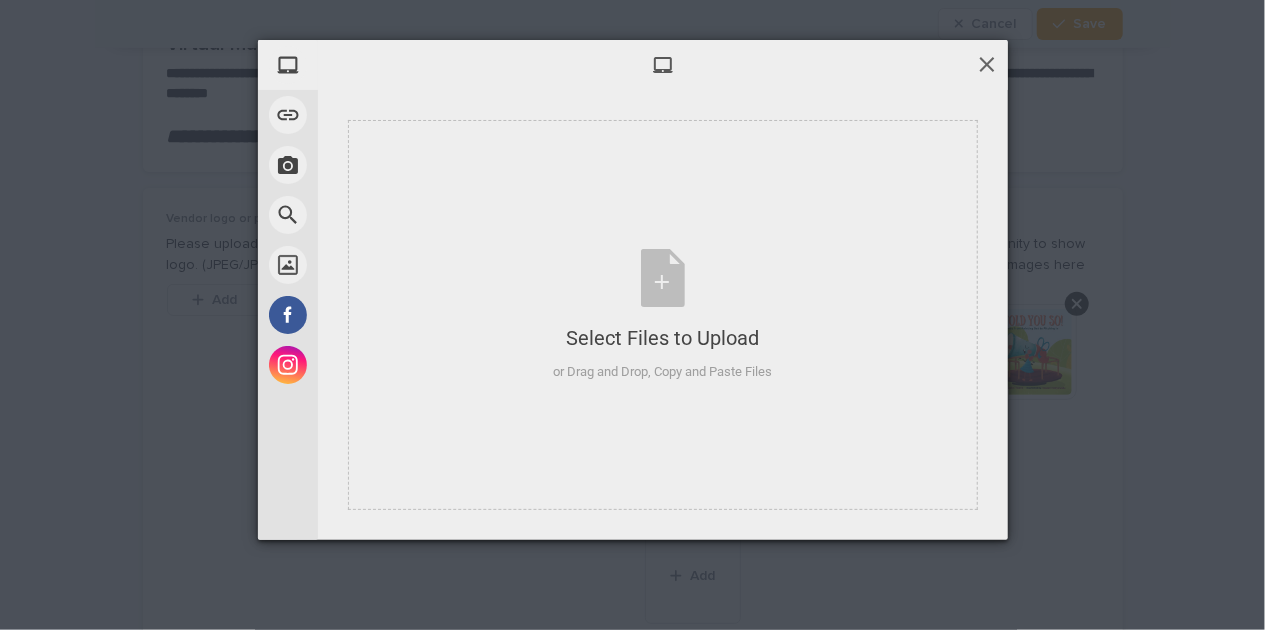 click at bounding box center [663, 65] 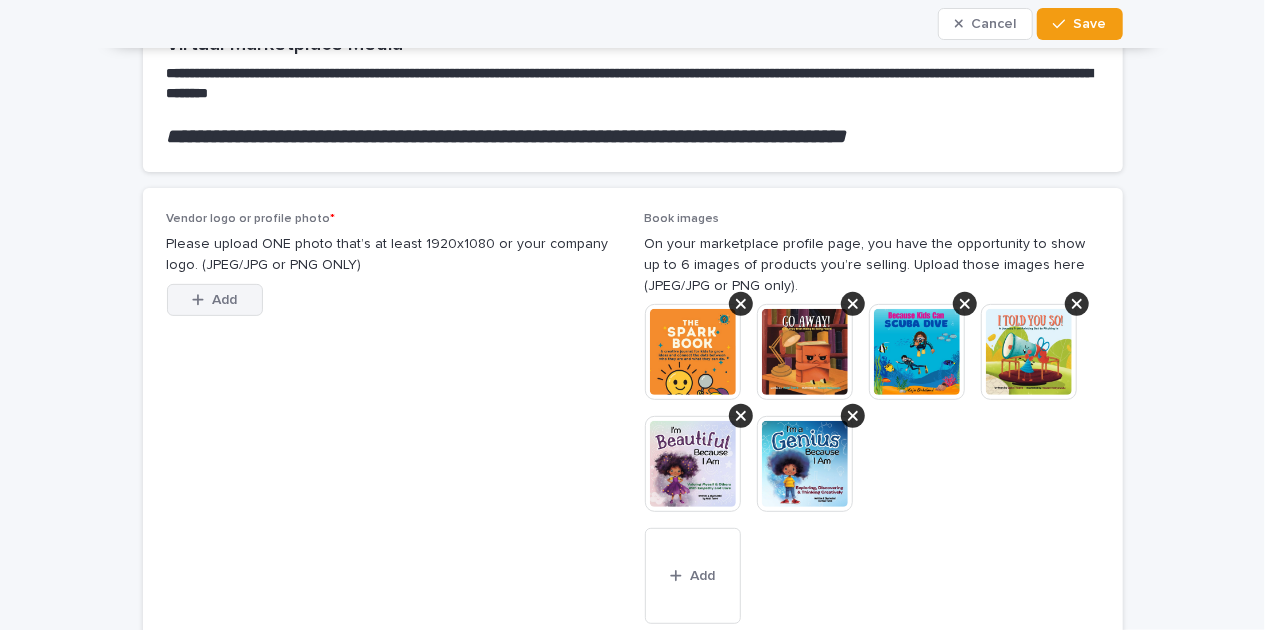 click on "Add" at bounding box center [215, 300] 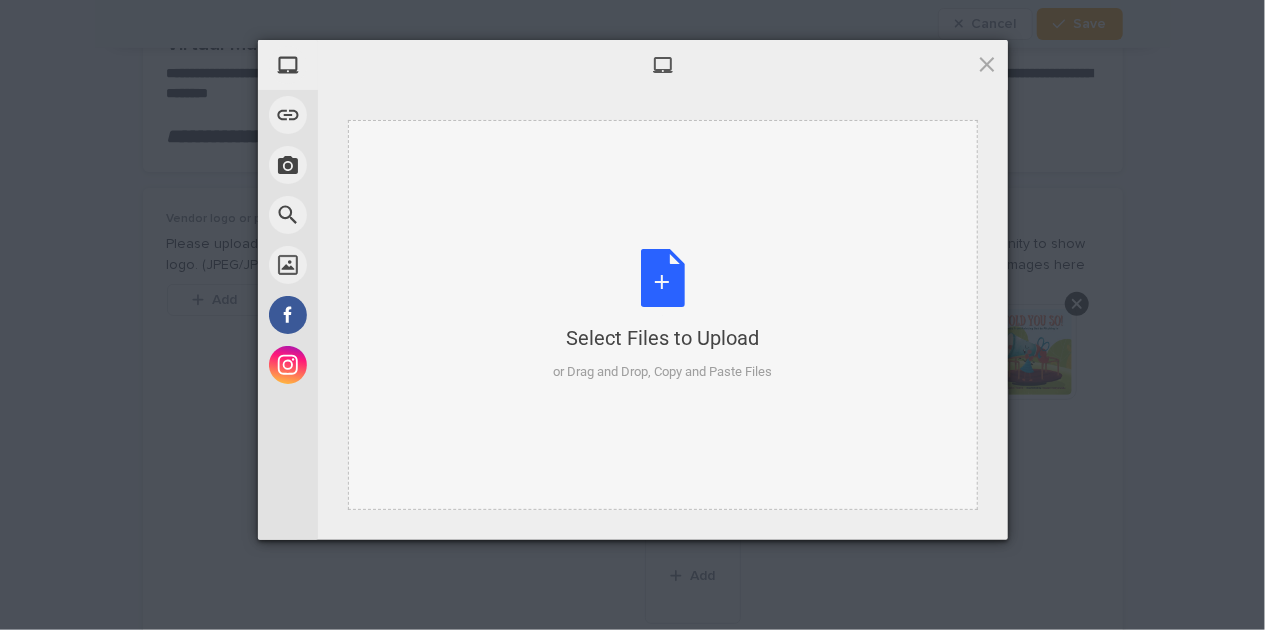 click on "Select Files to Upload
or Drag and Drop, Copy and Paste Files" at bounding box center [662, 315] 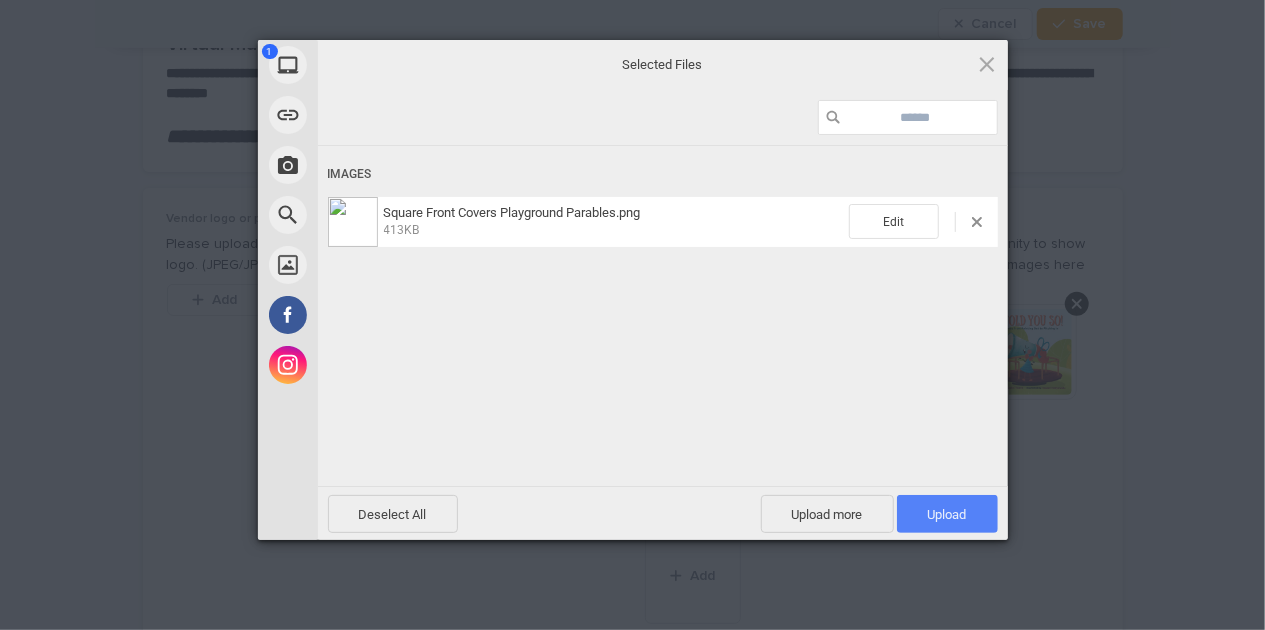 click on "Upload
1" at bounding box center [947, 514] 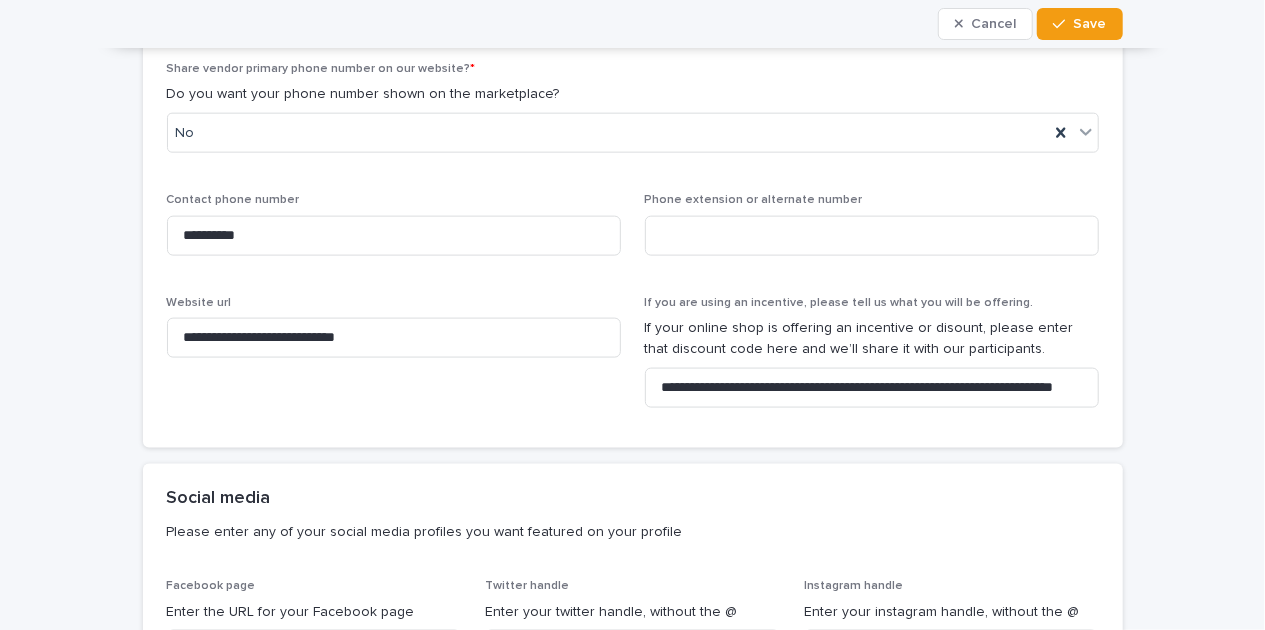 scroll, scrollTop: 1200, scrollLeft: 0, axis: vertical 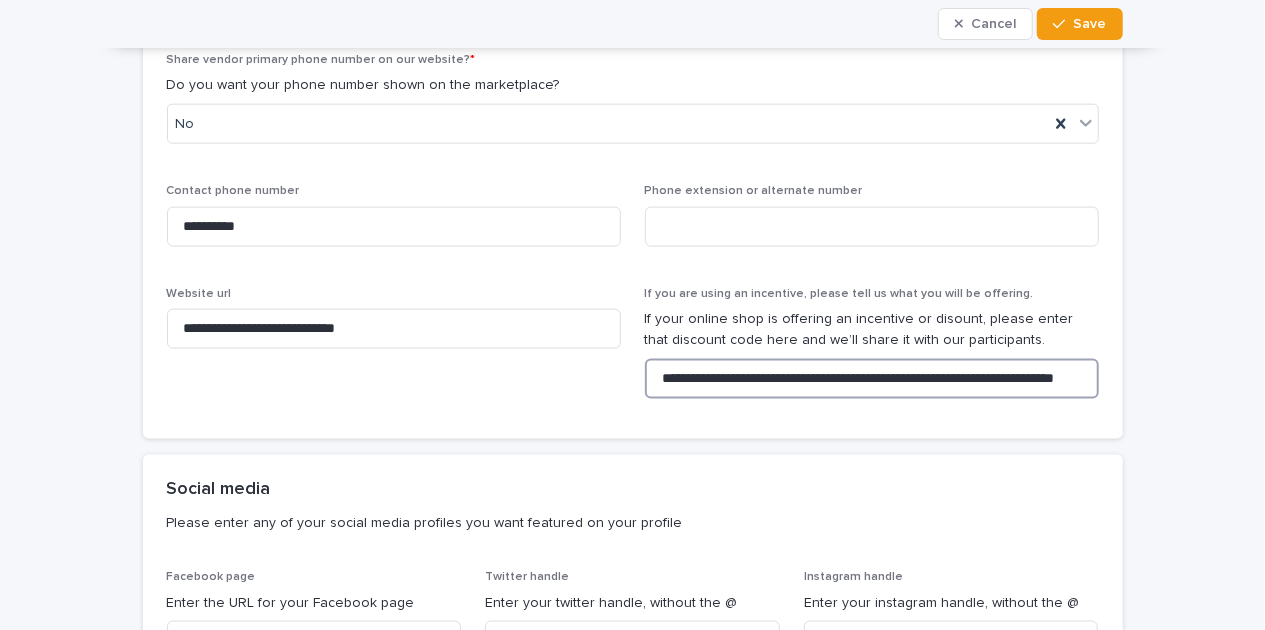 drag, startPoint x: 835, startPoint y: 376, endPoint x: 851, endPoint y: 377, distance: 16.03122 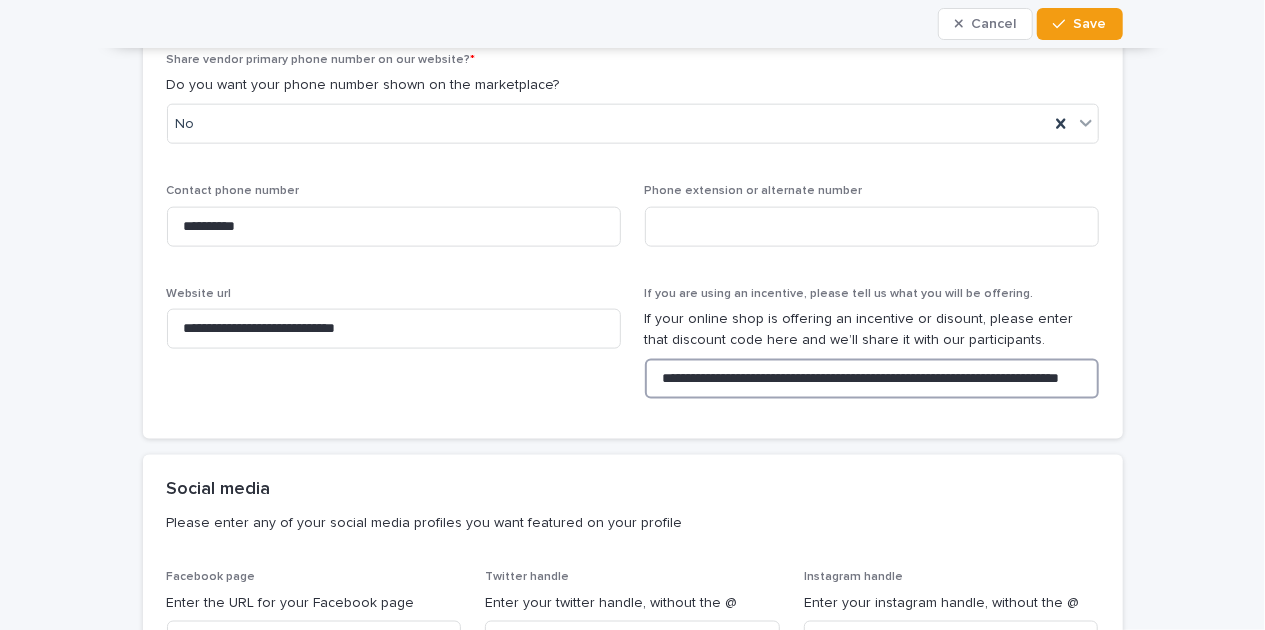 click on "**********" at bounding box center (872, 379) 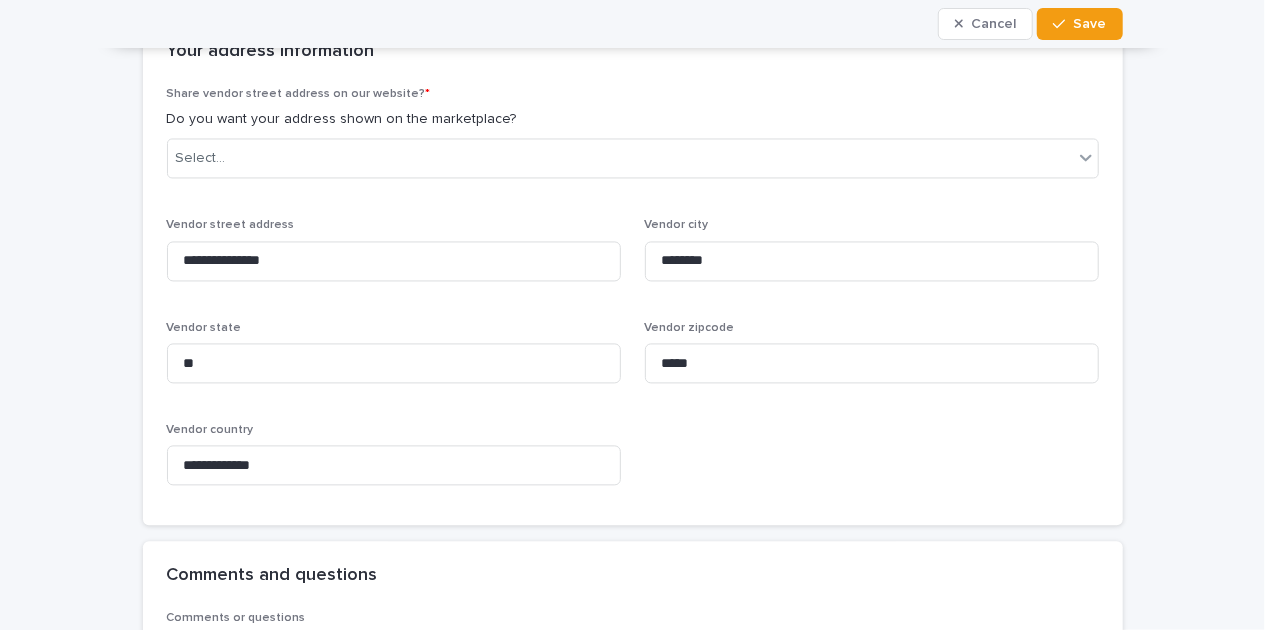 scroll, scrollTop: 1800, scrollLeft: 0, axis: vertical 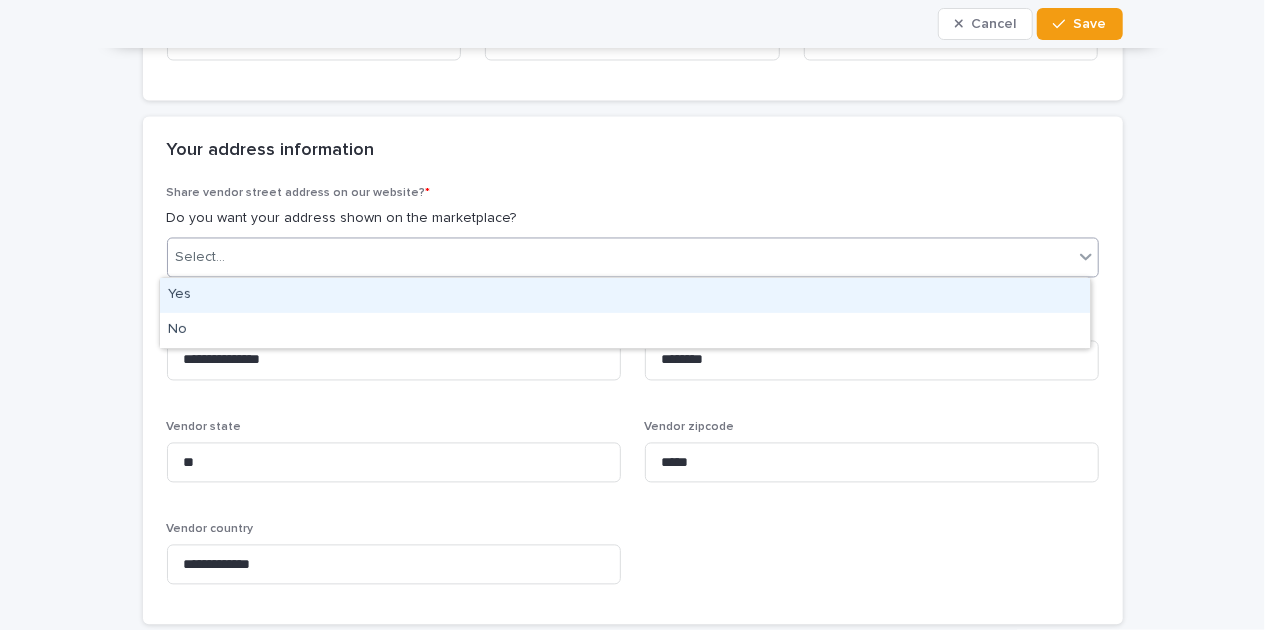 click on "Select..." at bounding box center (620, 258) 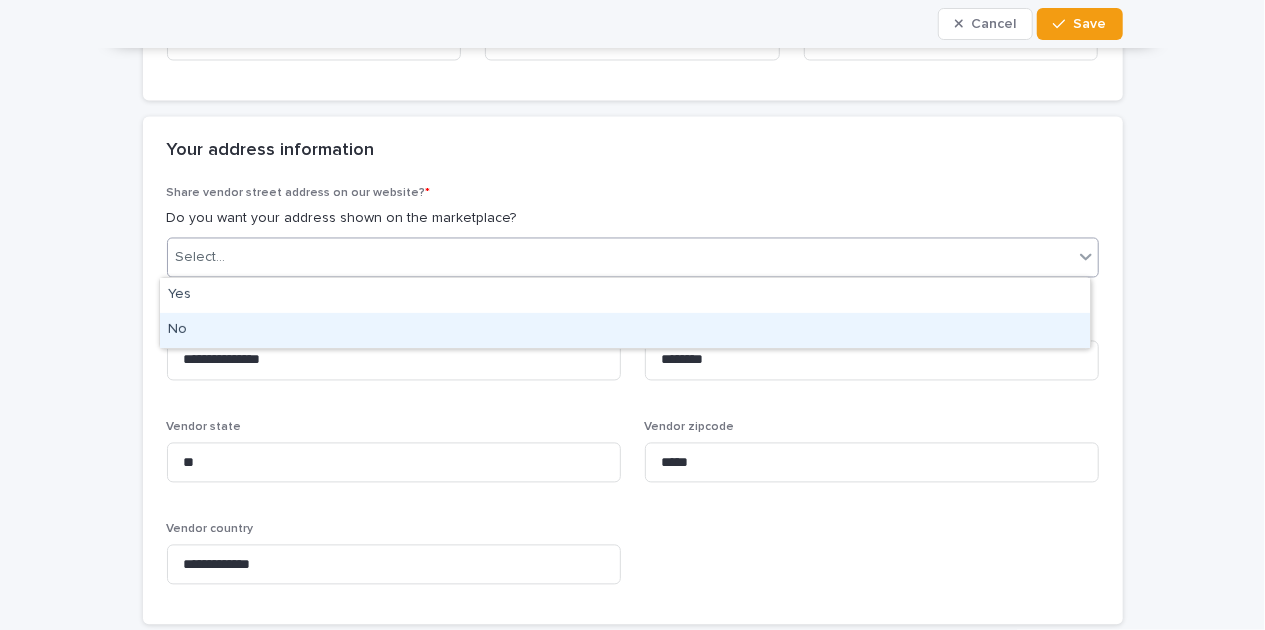 click on "No" at bounding box center (625, 330) 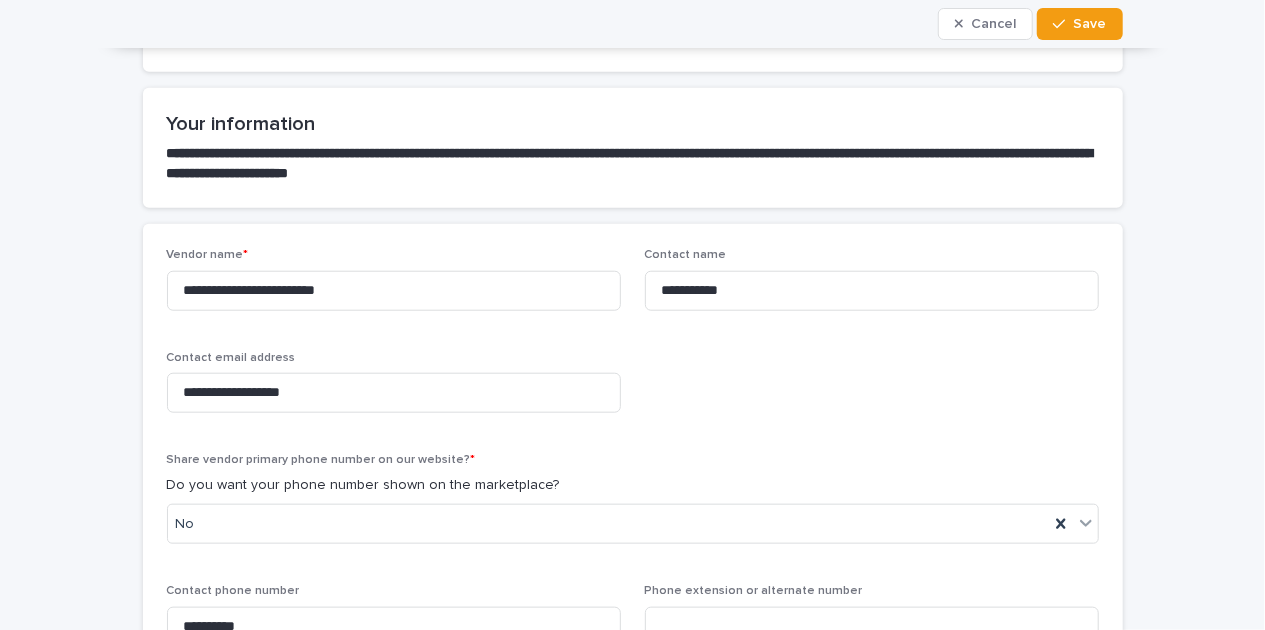 scroll, scrollTop: 1100, scrollLeft: 0, axis: vertical 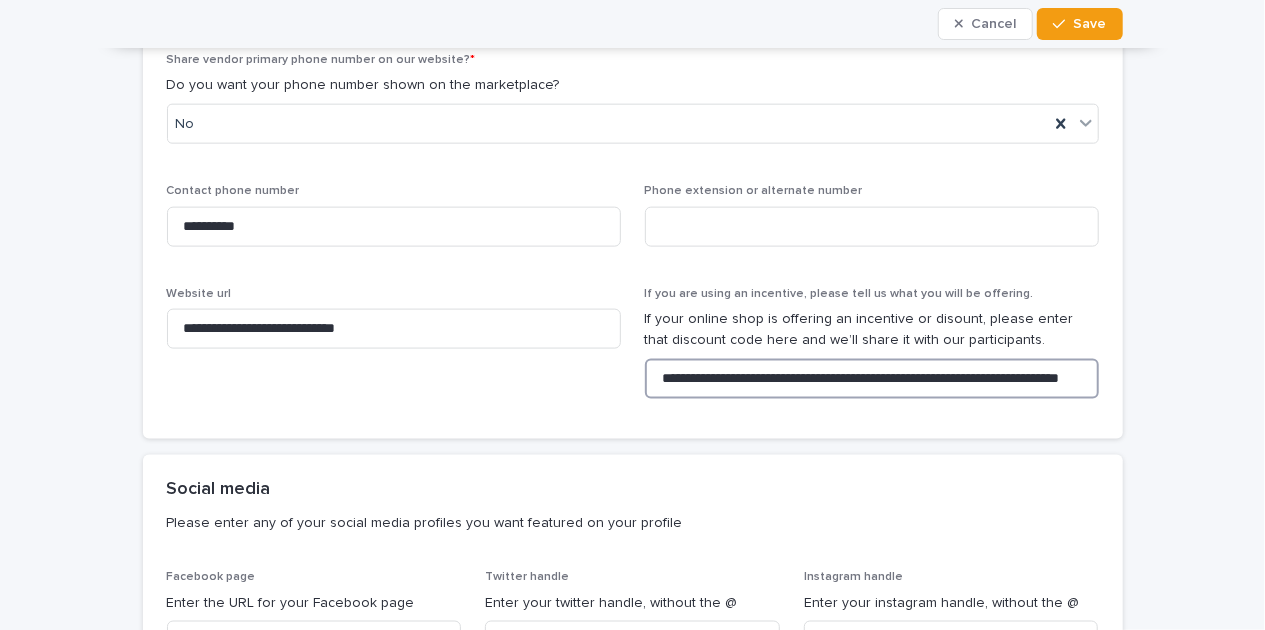 click on "**********" at bounding box center (872, 379) 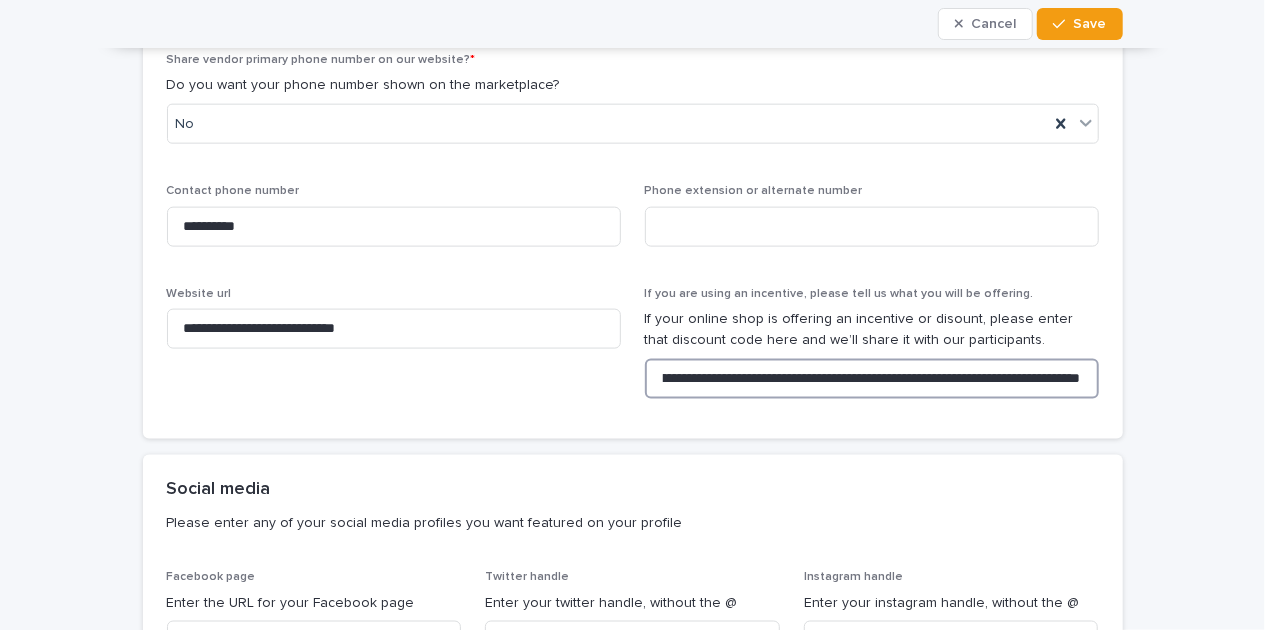 scroll, scrollTop: 0, scrollLeft: 218, axis: horizontal 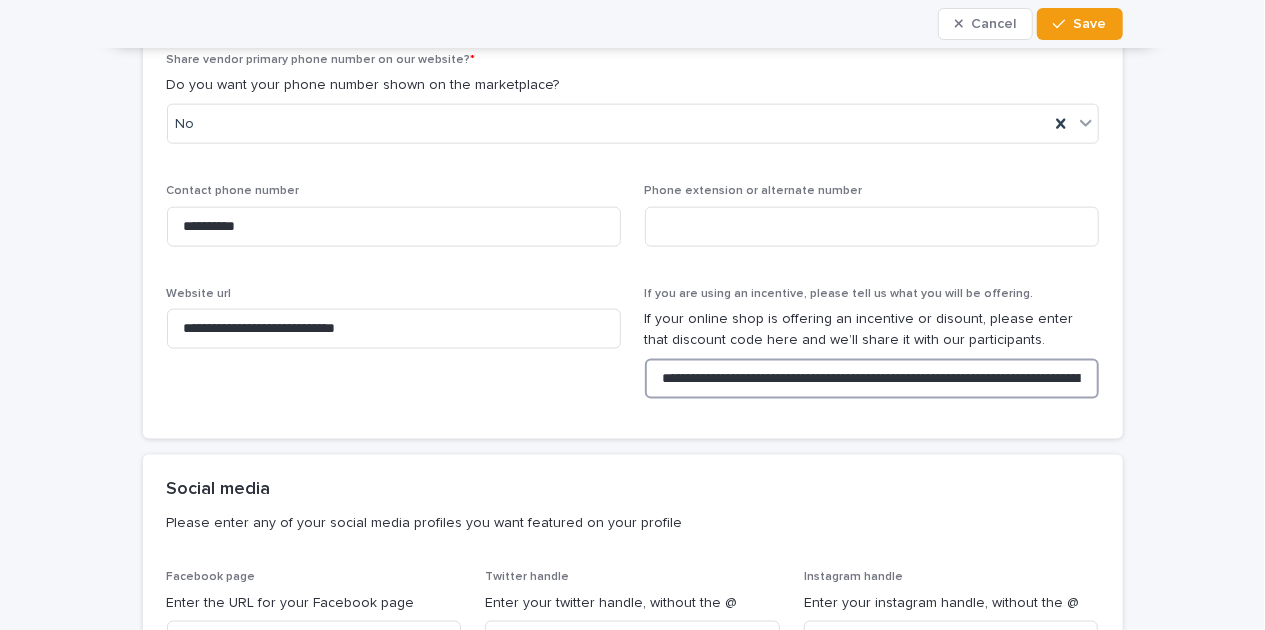 drag, startPoint x: 958, startPoint y: 376, endPoint x: 1148, endPoint y: 333, distance: 194.80502 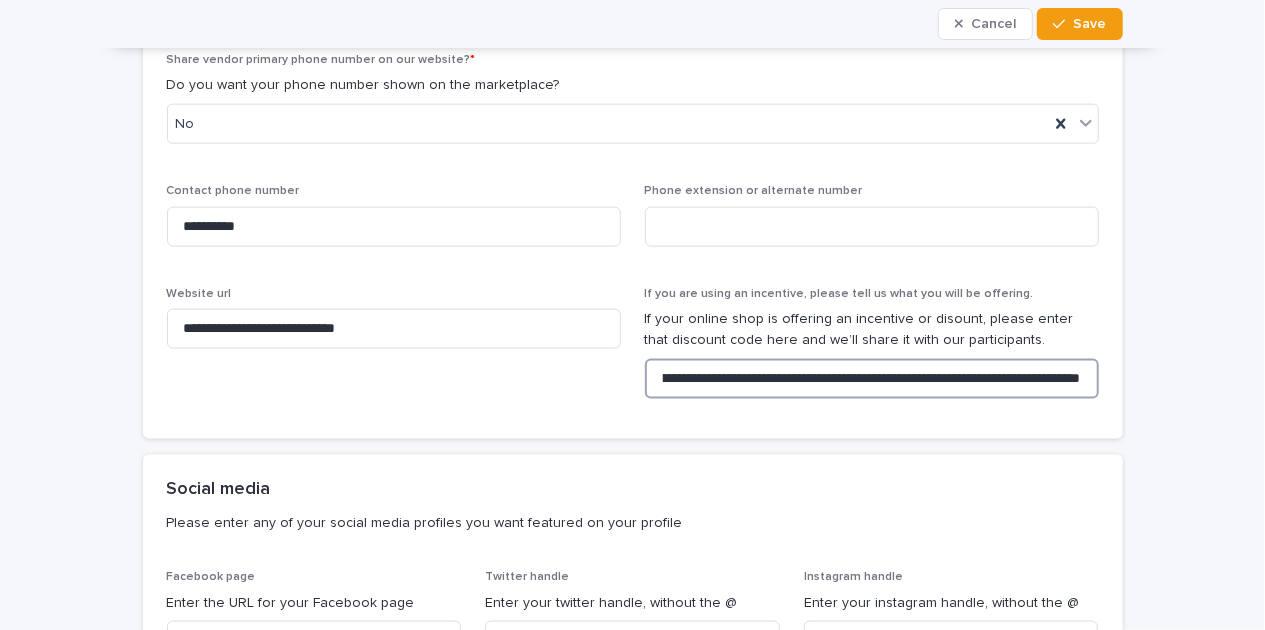 scroll, scrollTop: 0, scrollLeft: 218, axis: horizontal 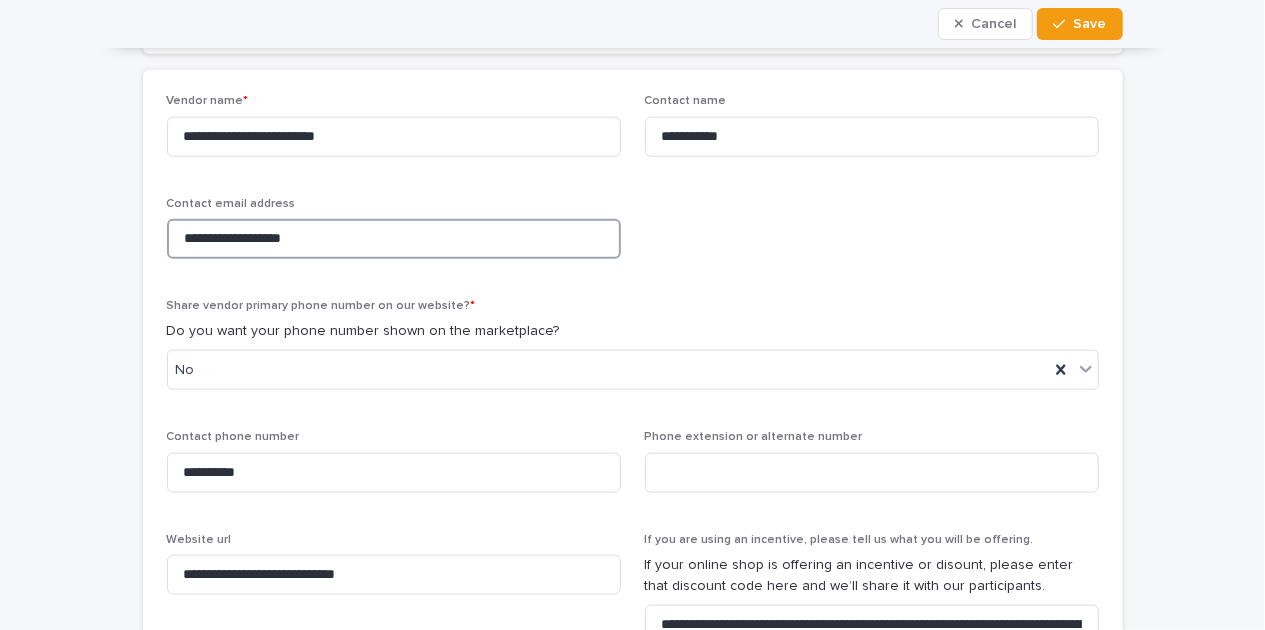 drag, startPoint x: 452, startPoint y: 247, endPoint x: 49, endPoint y: 252, distance: 403.031 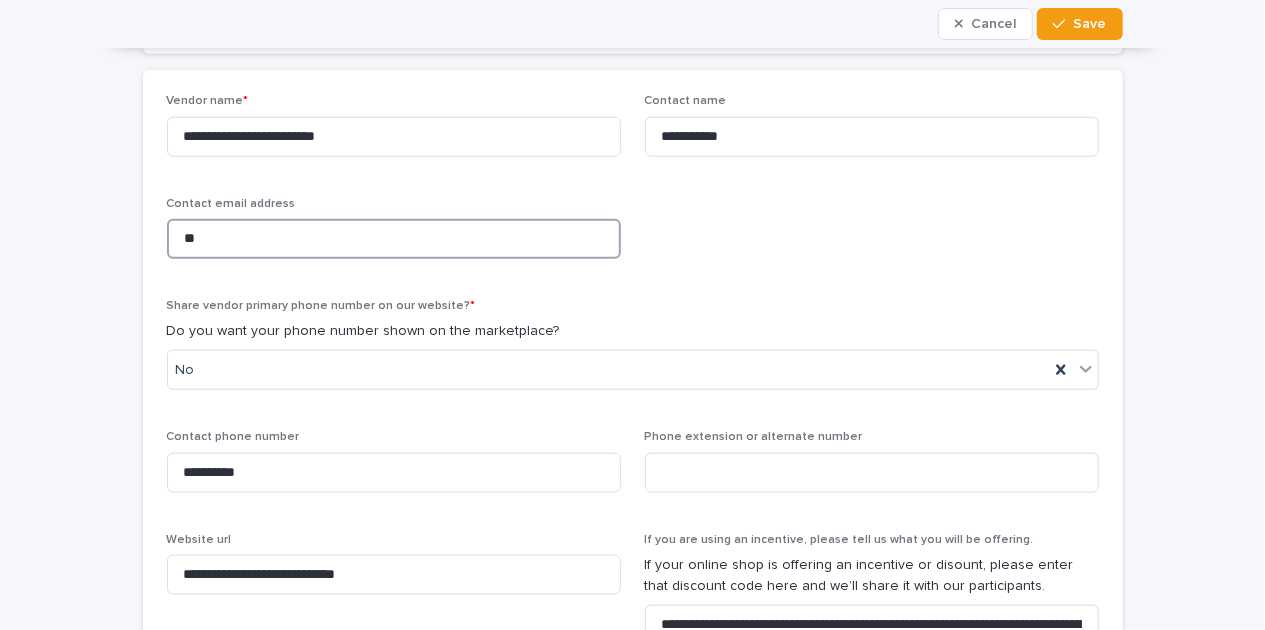 type on "*" 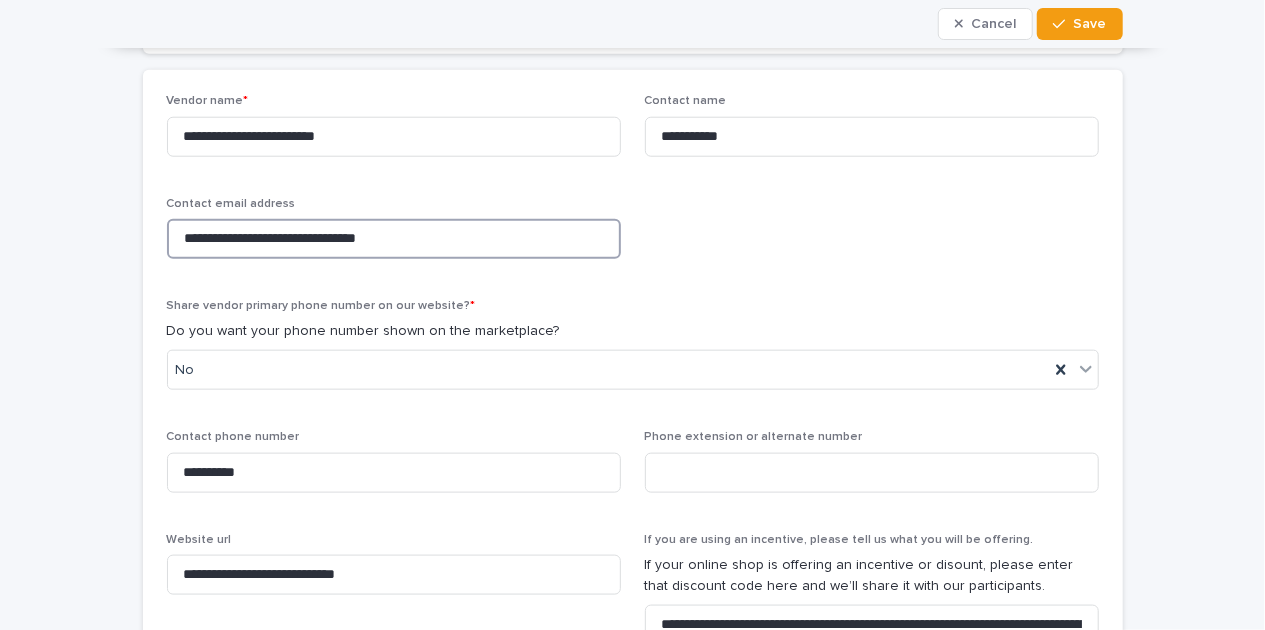 type on "**********" 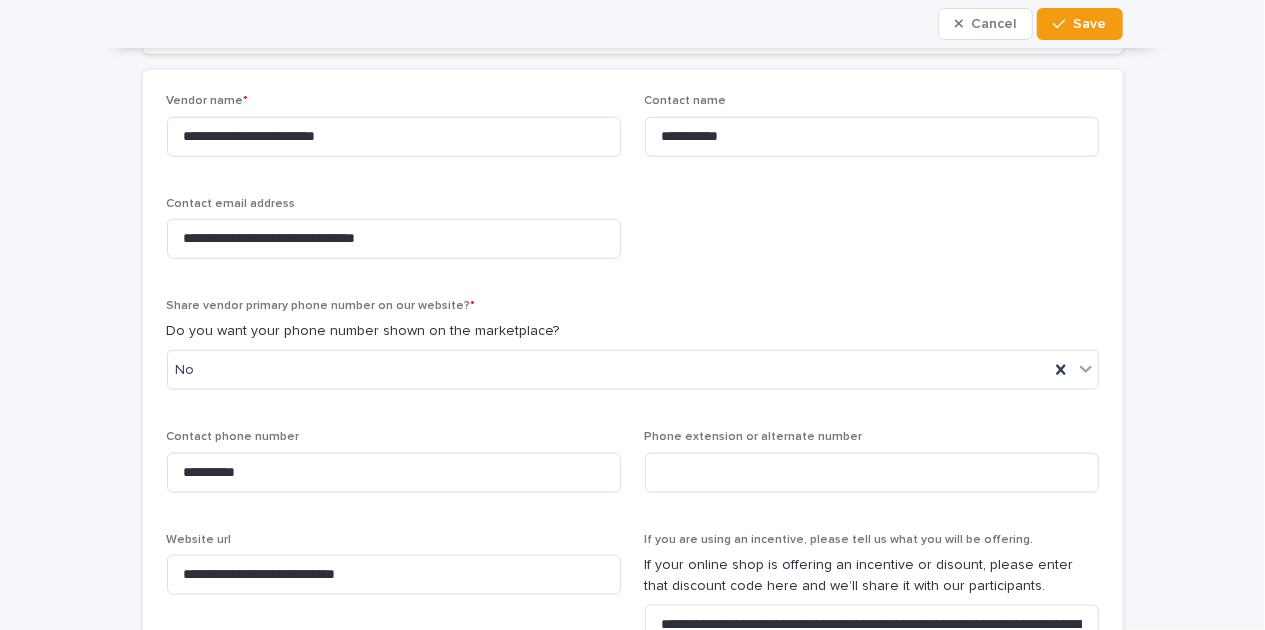 click on "[PHONE]" at bounding box center [633, 377] 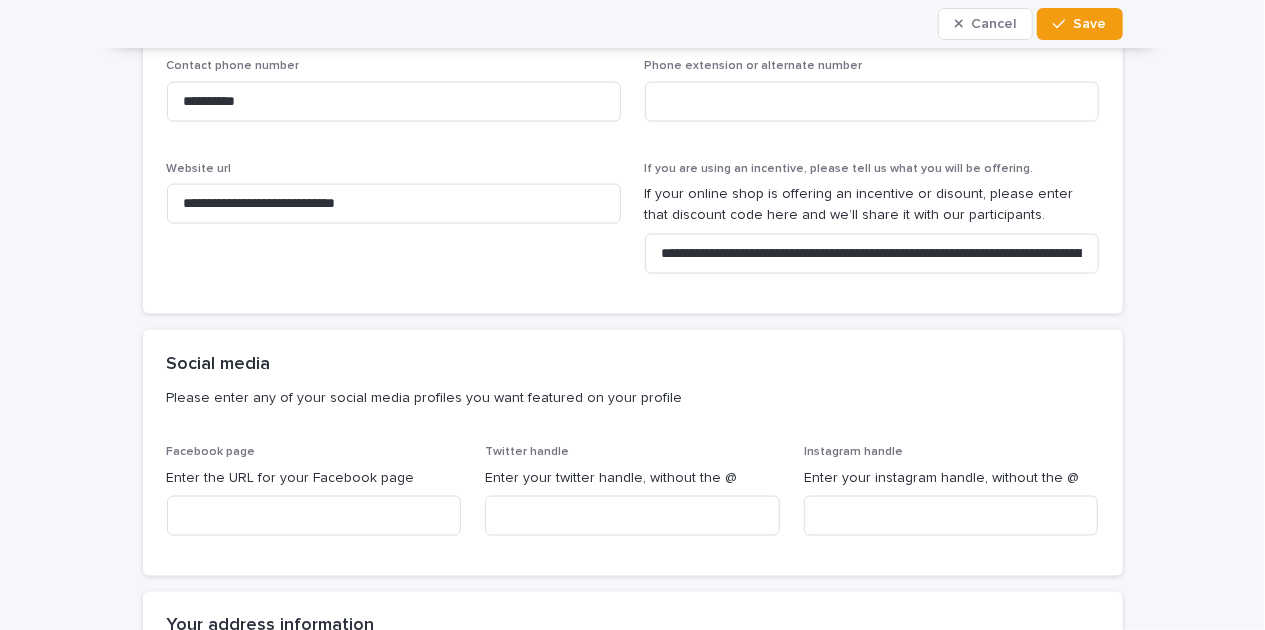 scroll, scrollTop: 1354, scrollLeft: 0, axis: vertical 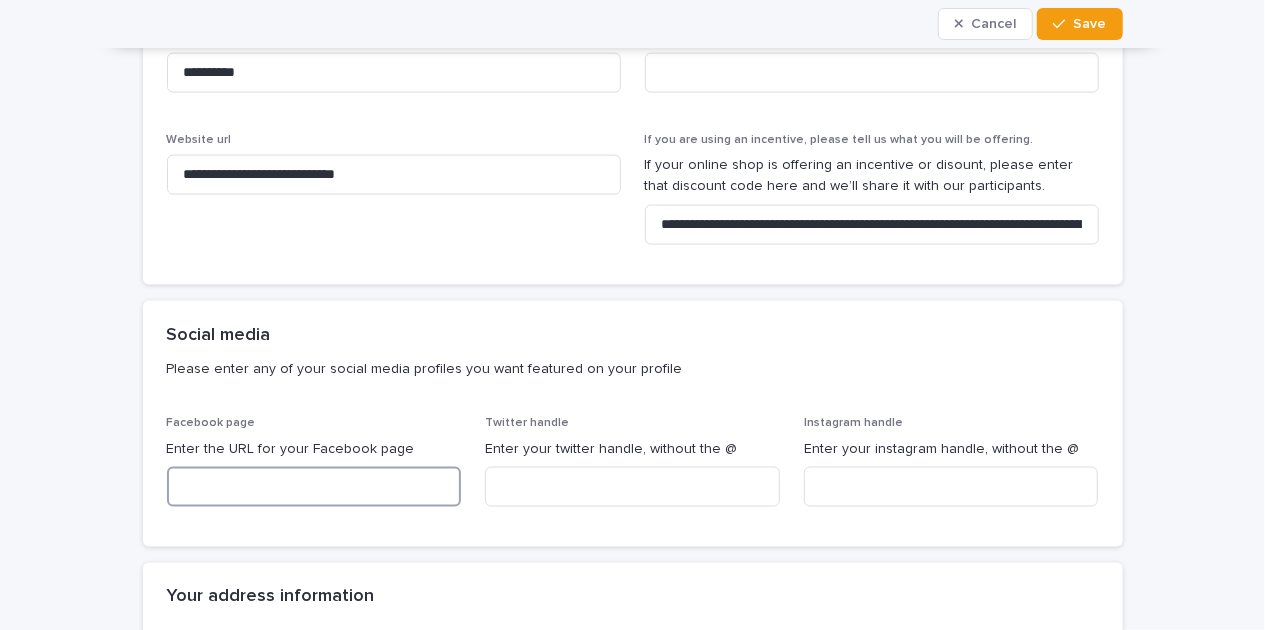 click at bounding box center [314, 487] 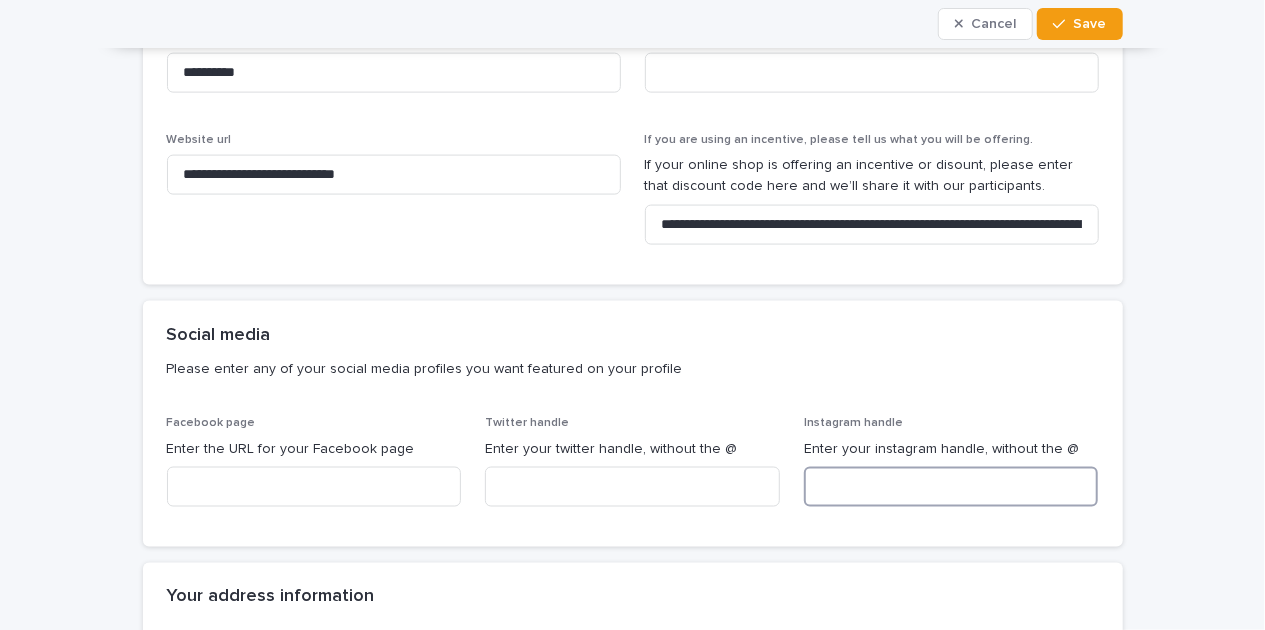click at bounding box center (951, 487) 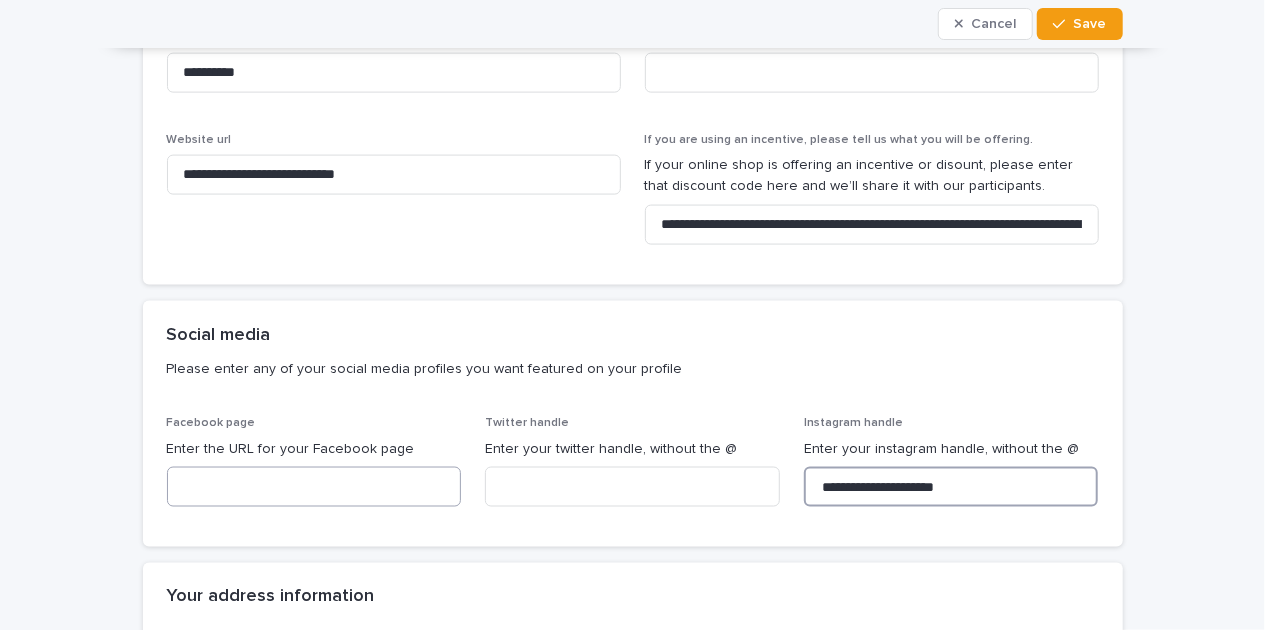 type on "**********" 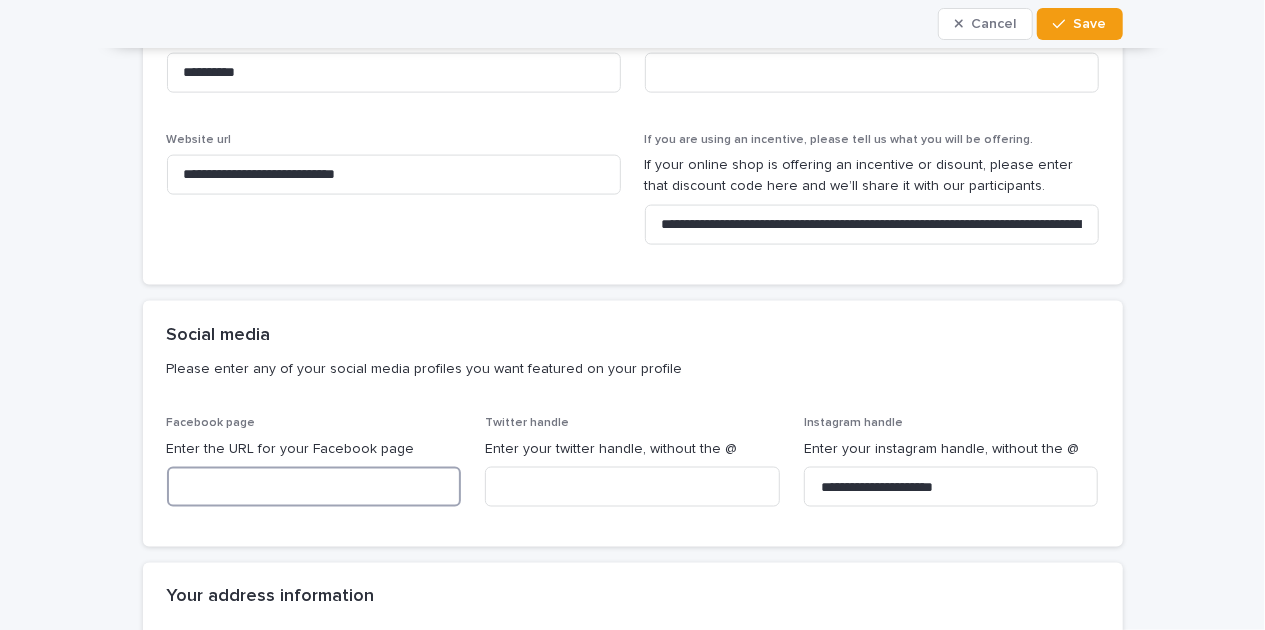 click at bounding box center [314, 487] 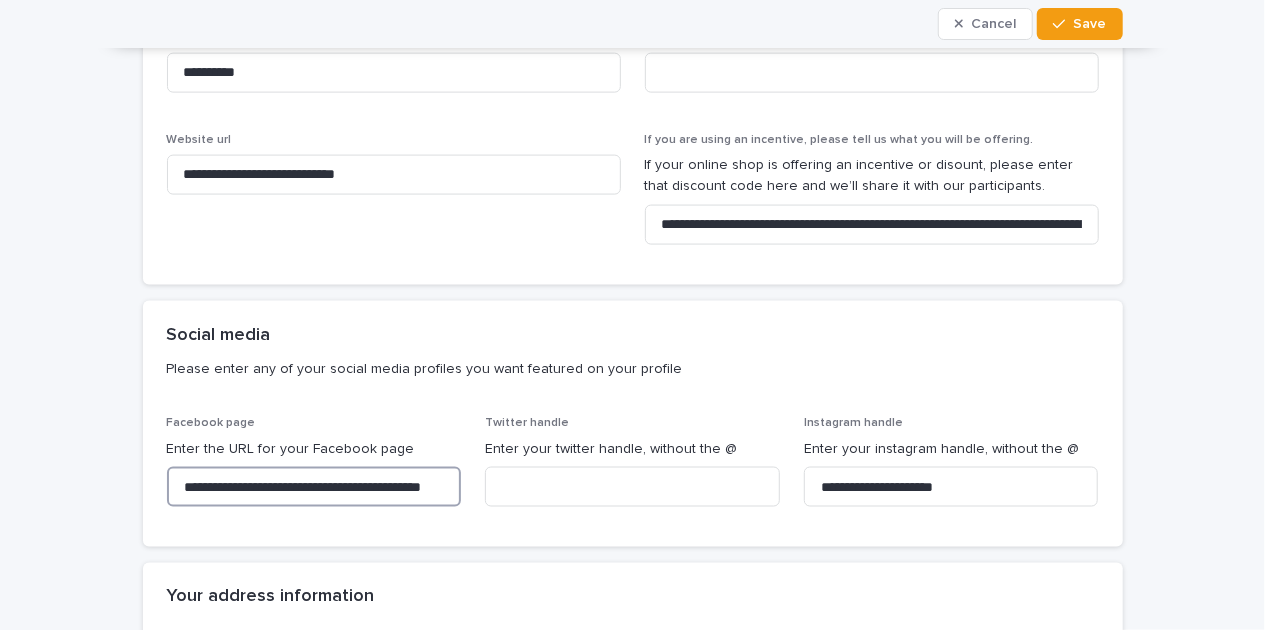 scroll, scrollTop: 0, scrollLeft: 42, axis: horizontal 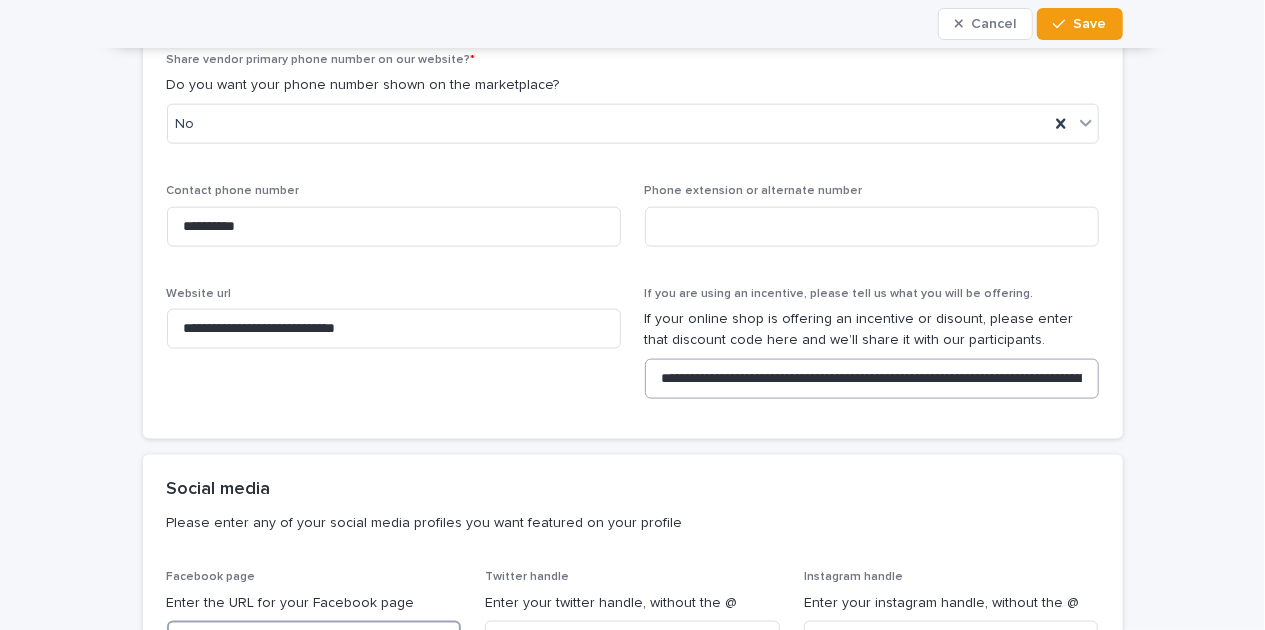 type on "**********" 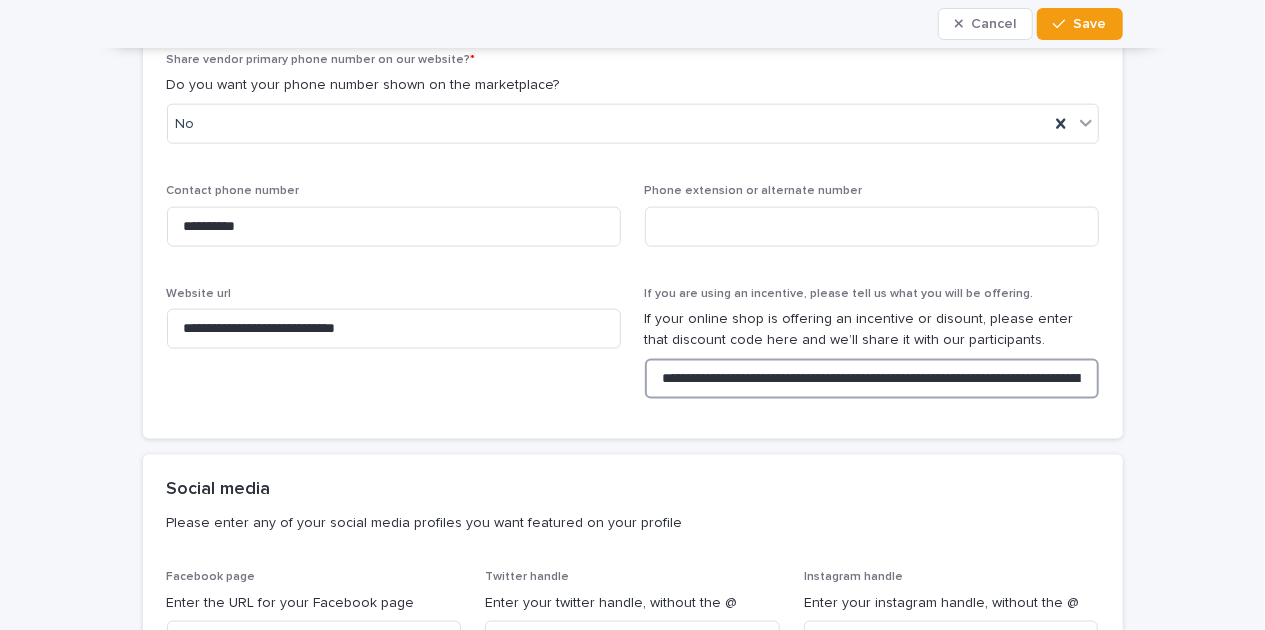 scroll, scrollTop: 0, scrollLeft: 0, axis: both 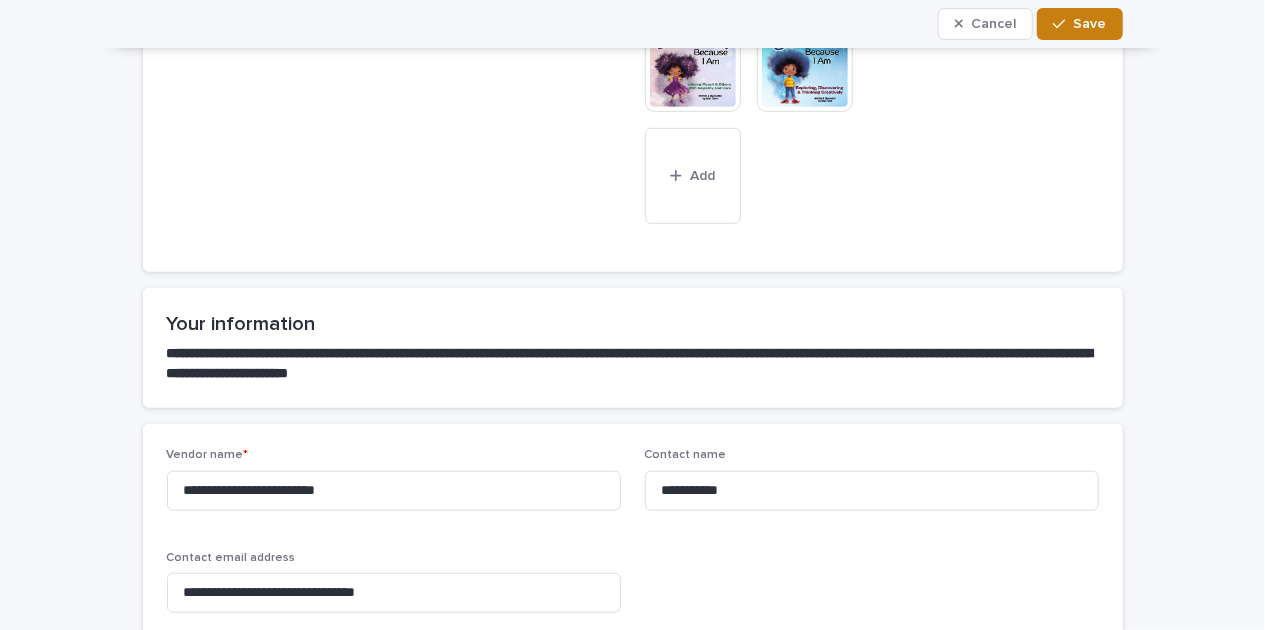 click on "Save" at bounding box center [1090, 24] 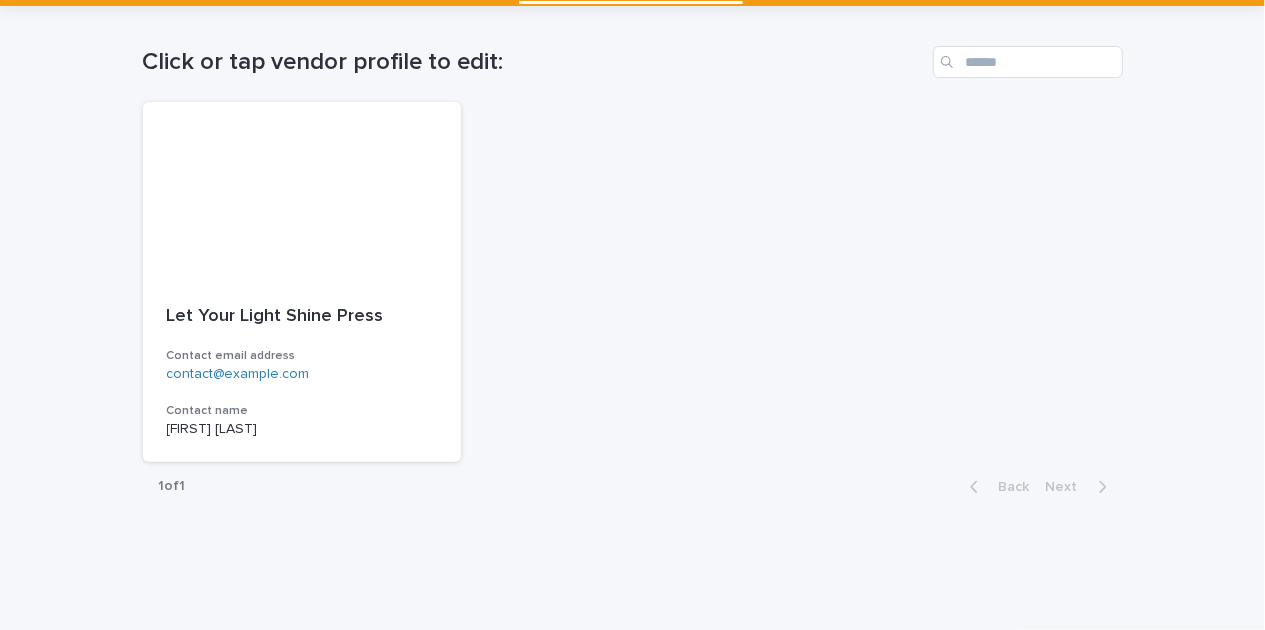 scroll, scrollTop: 0, scrollLeft: 0, axis: both 